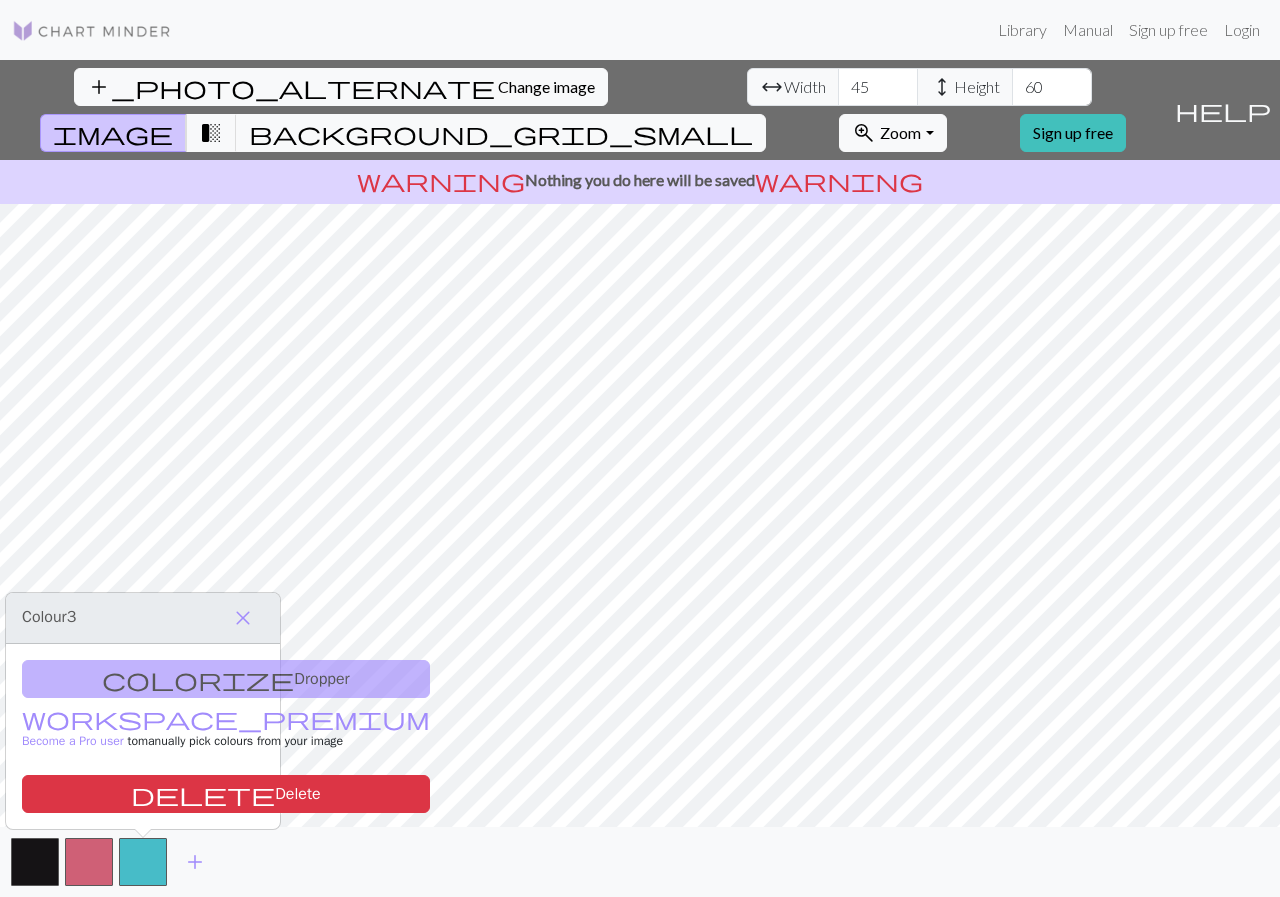 scroll, scrollTop: 0, scrollLeft: 0, axis: both 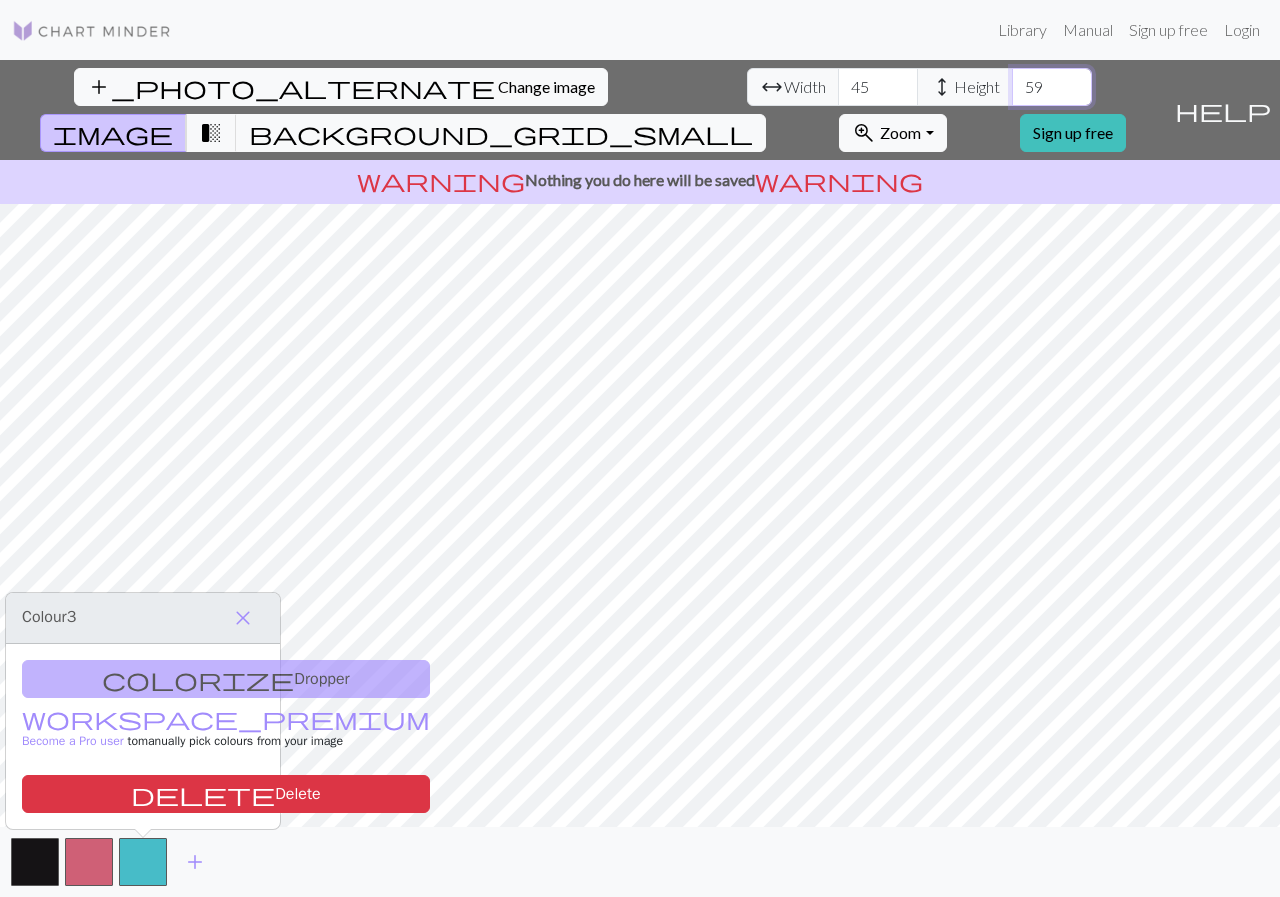drag, startPoint x: 586, startPoint y: 89, endPoint x: 562, endPoint y: 83, distance: 24.738634 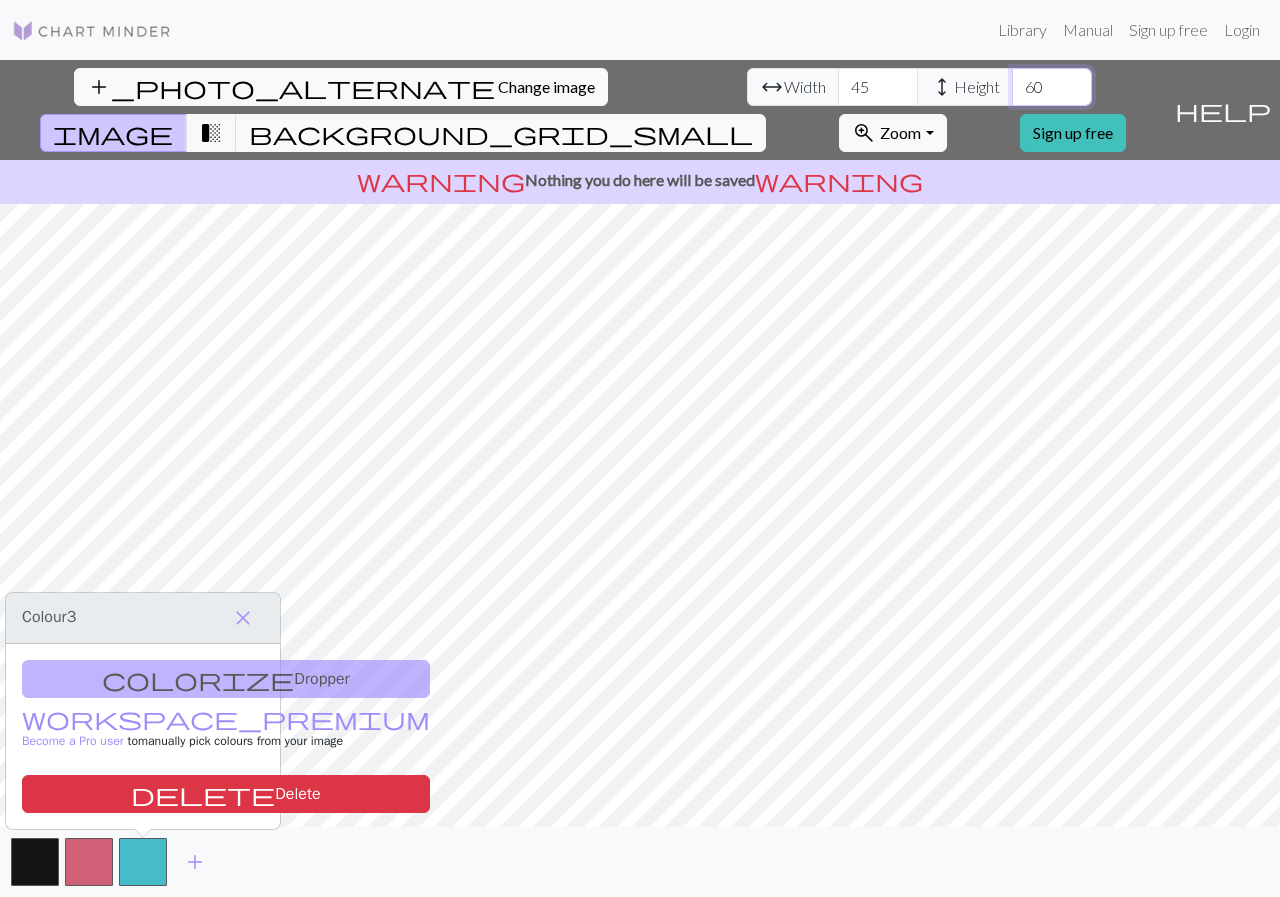 click on "60" at bounding box center (1052, 87) 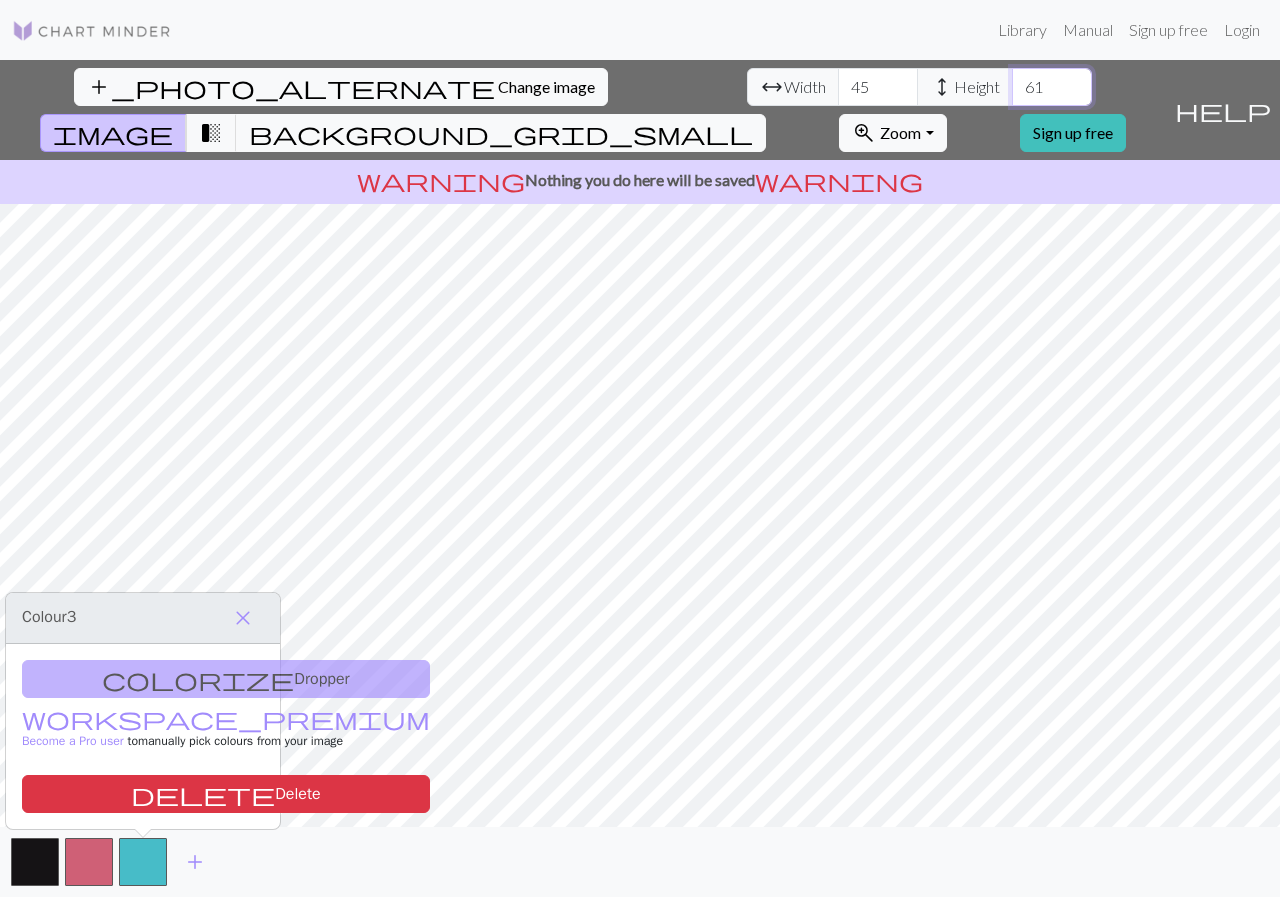 click on "61" at bounding box center [1052, 87] 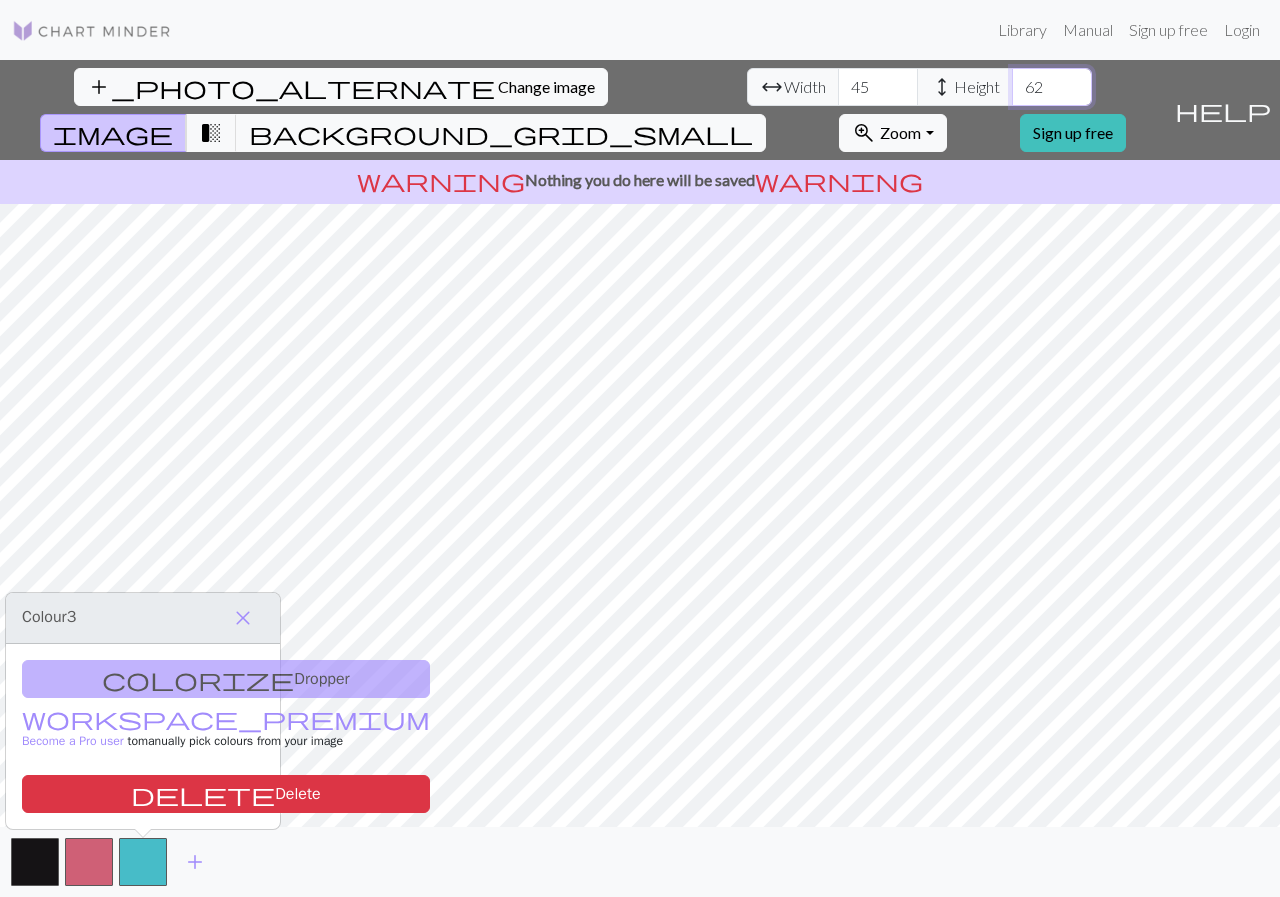 click on "62" at bounding box center (1052, 87) 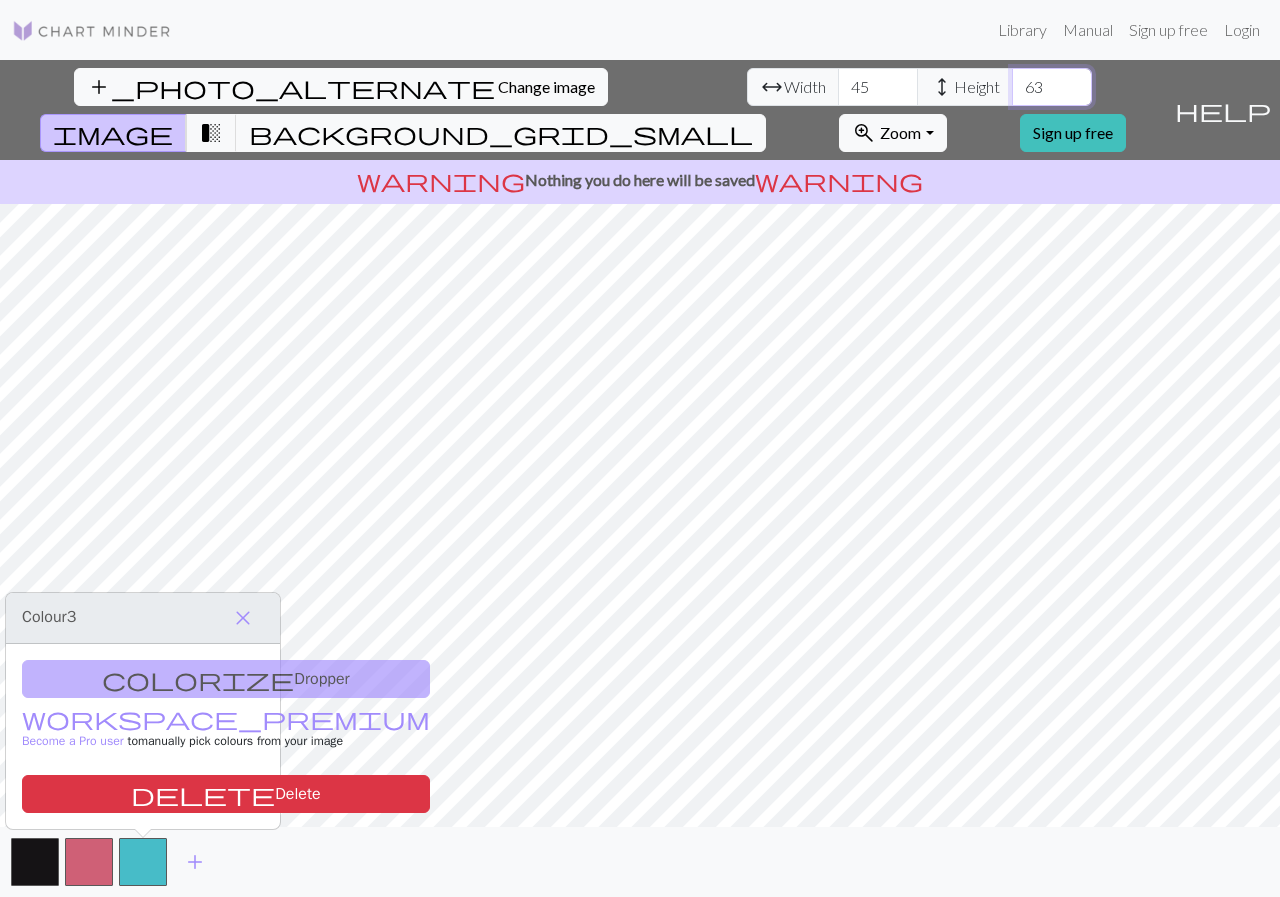 click on "63" at bounding box center (1052, 87) 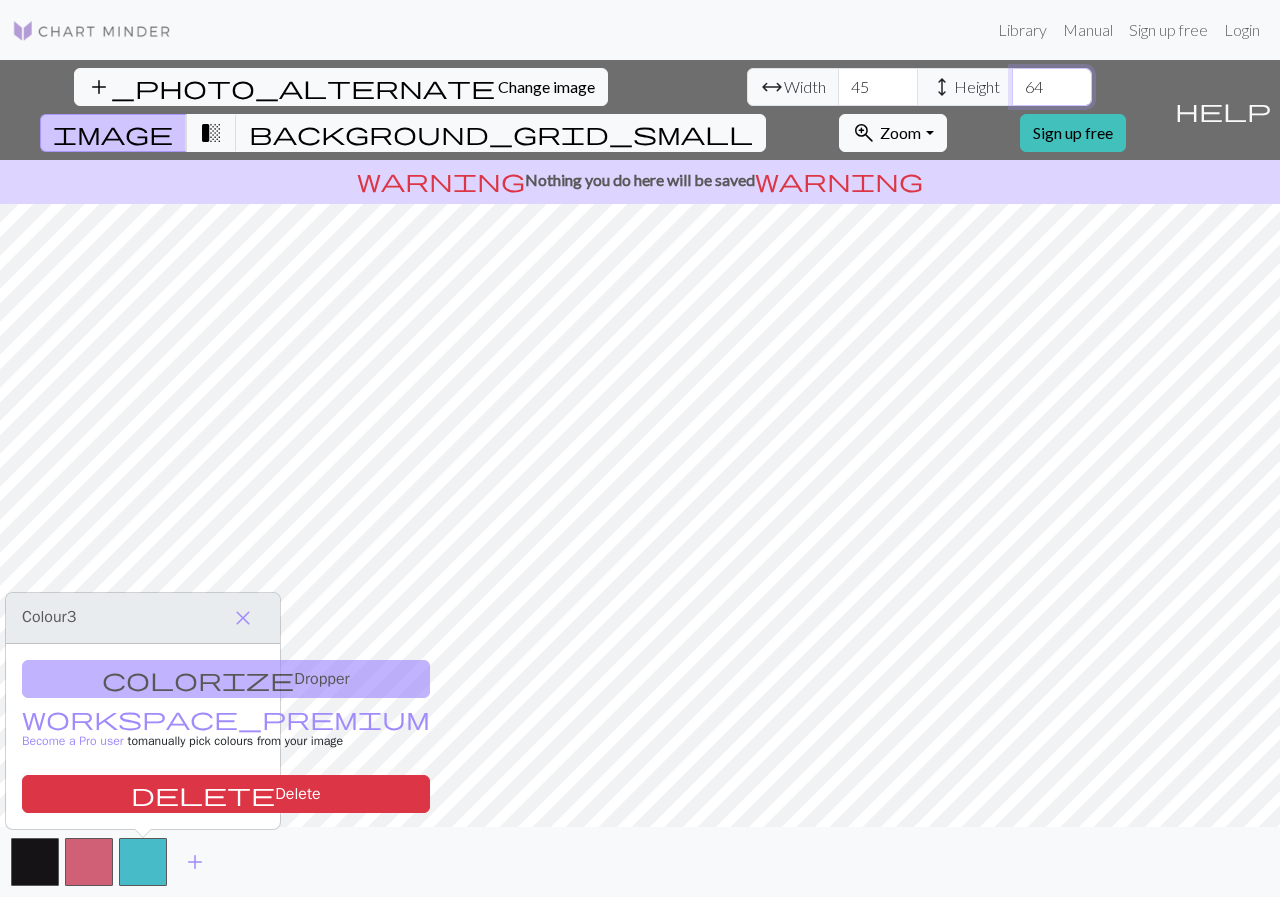 click on "64" at bounding box center (1052, 87) 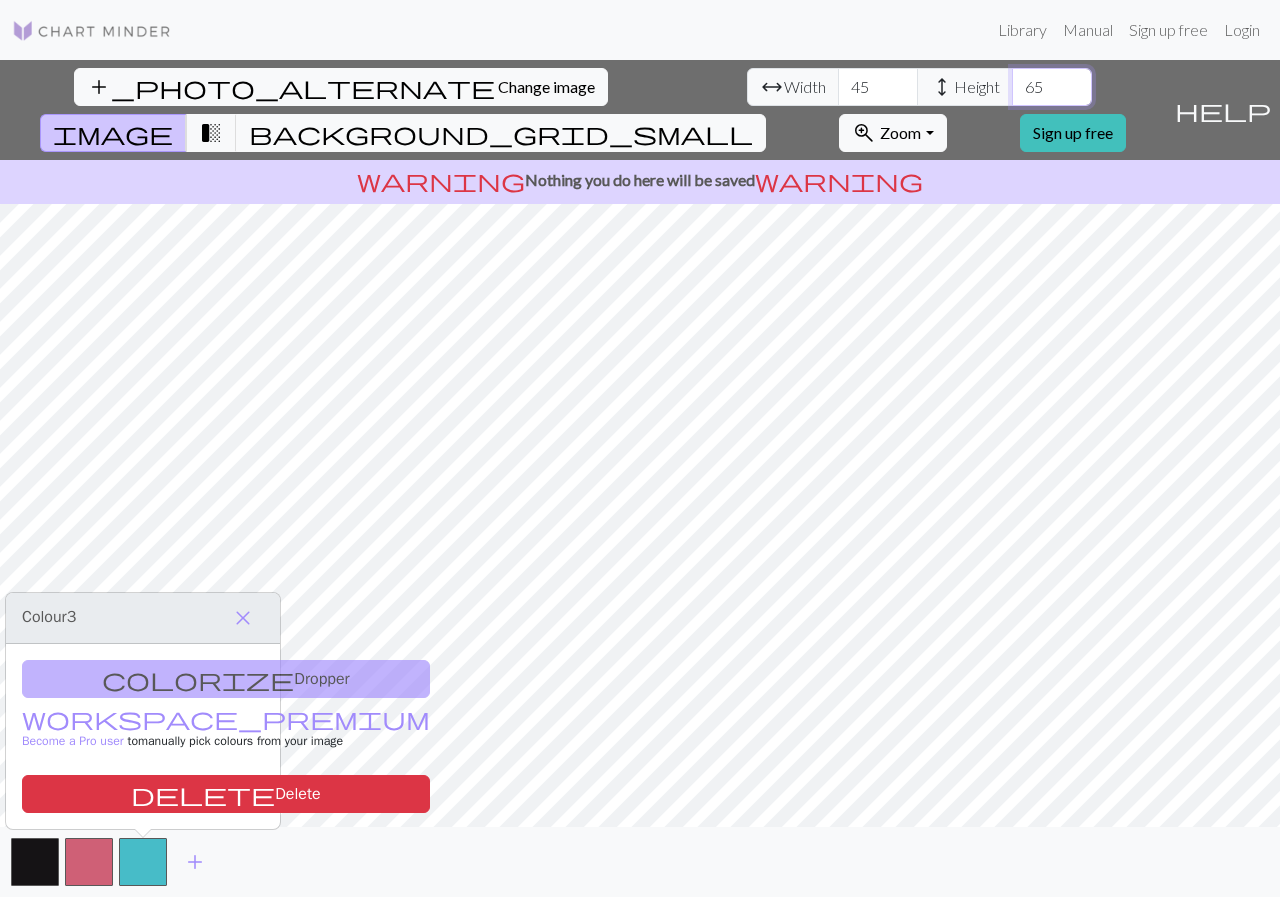 click on "65" at bounding box center [1052, 87] 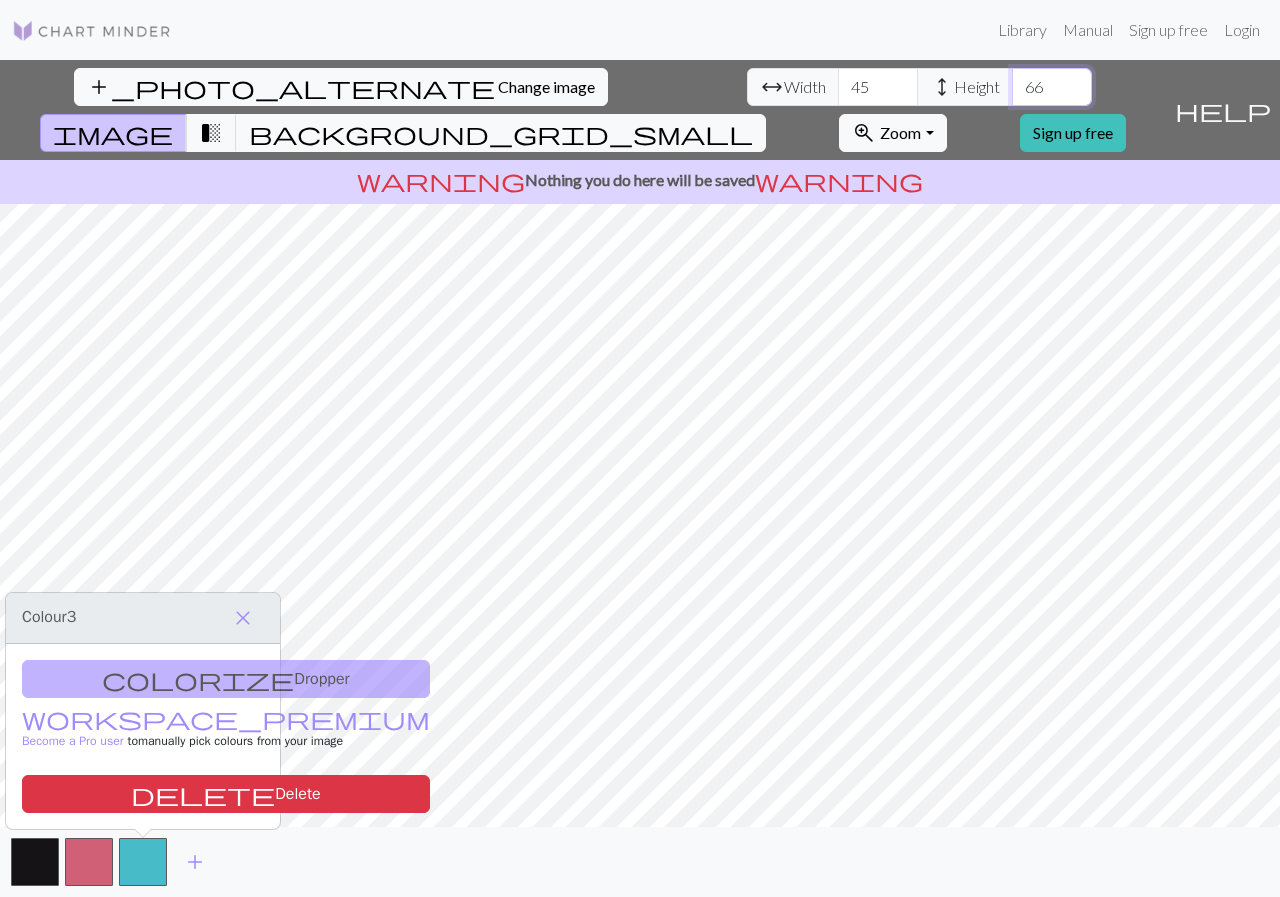 click on "66" at bounding box center [1052, 87] 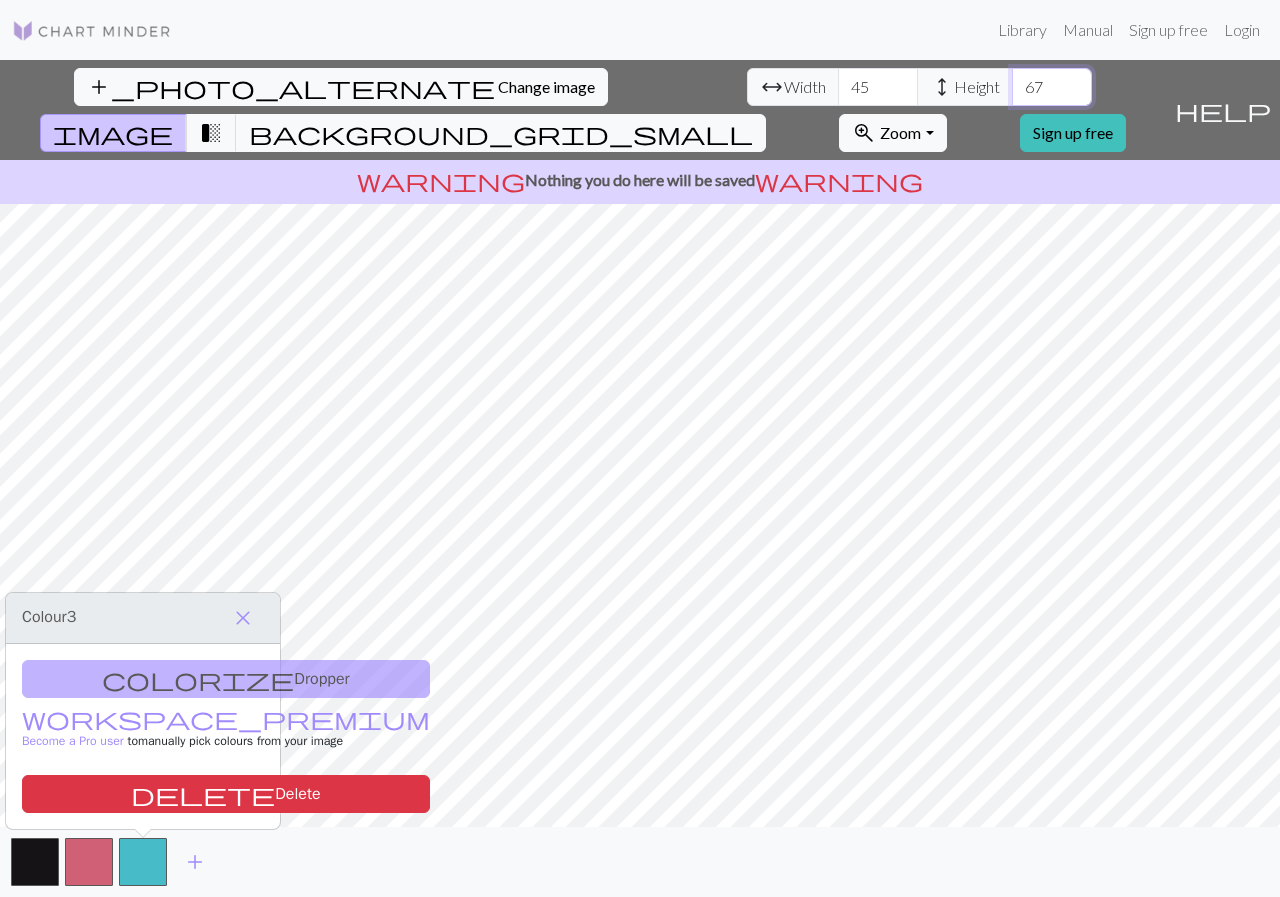 click on "67" at bounding box center [1052, 87] 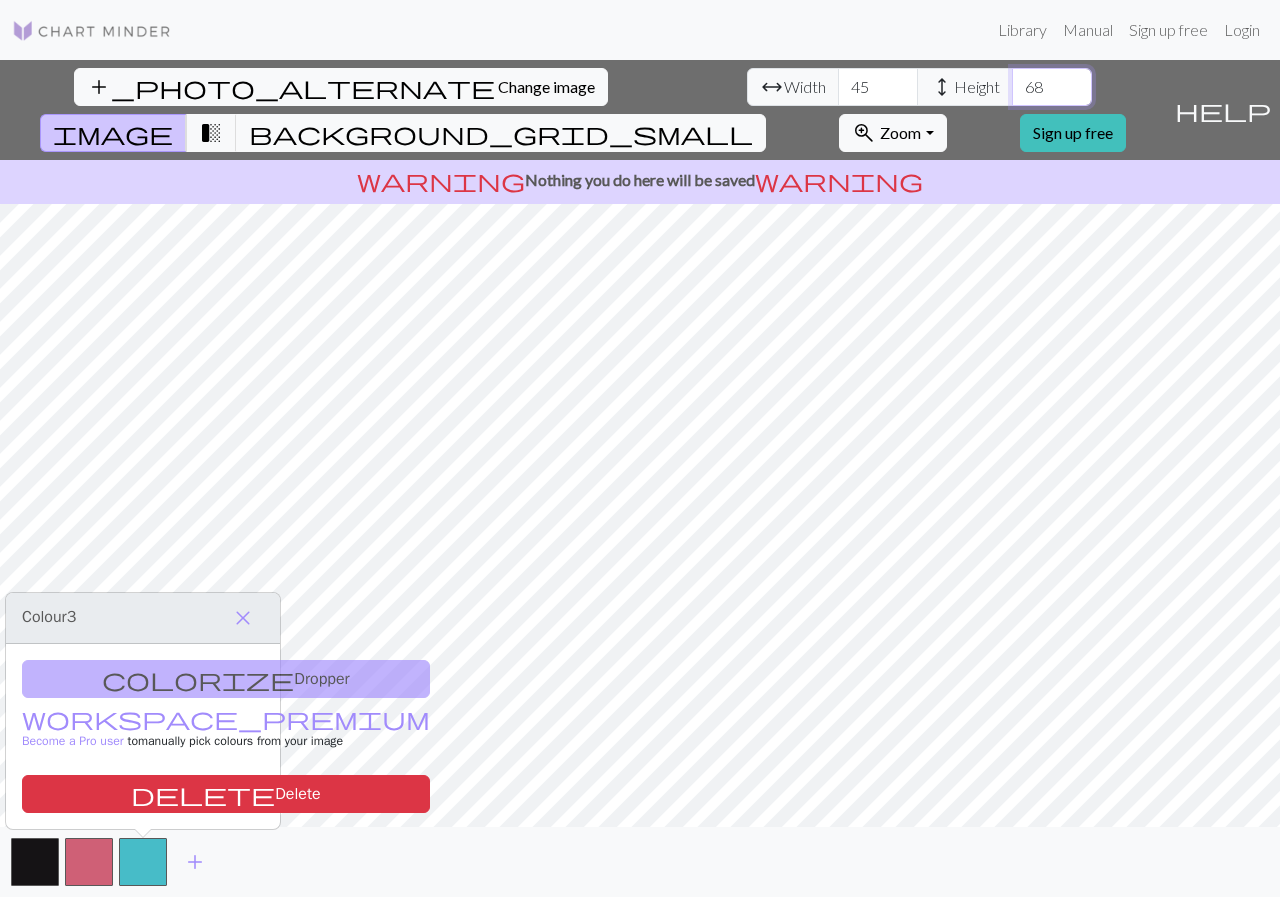 click on "68" at bounding box center [1052, 87] 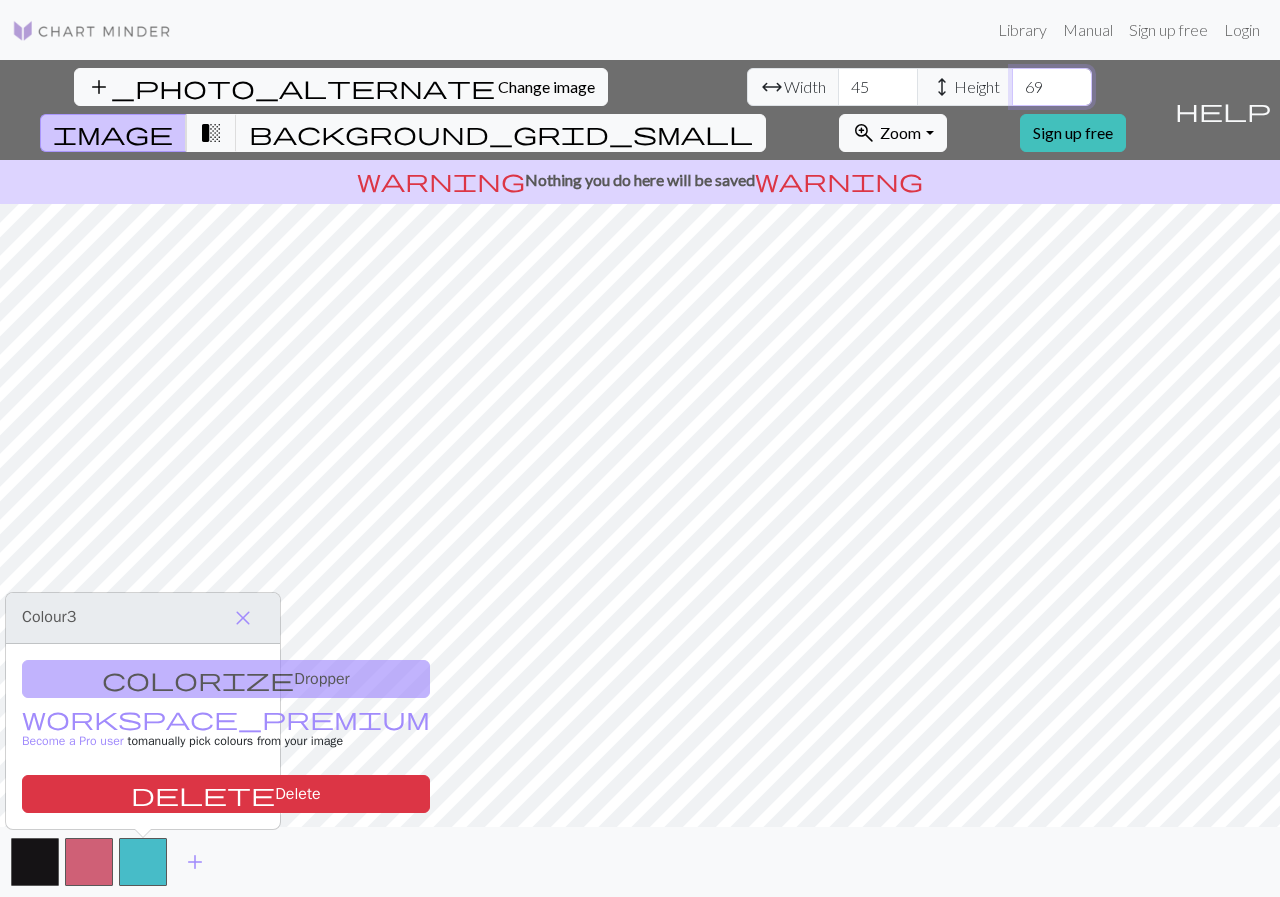 click on "69" at bounding box center [1052, 87] 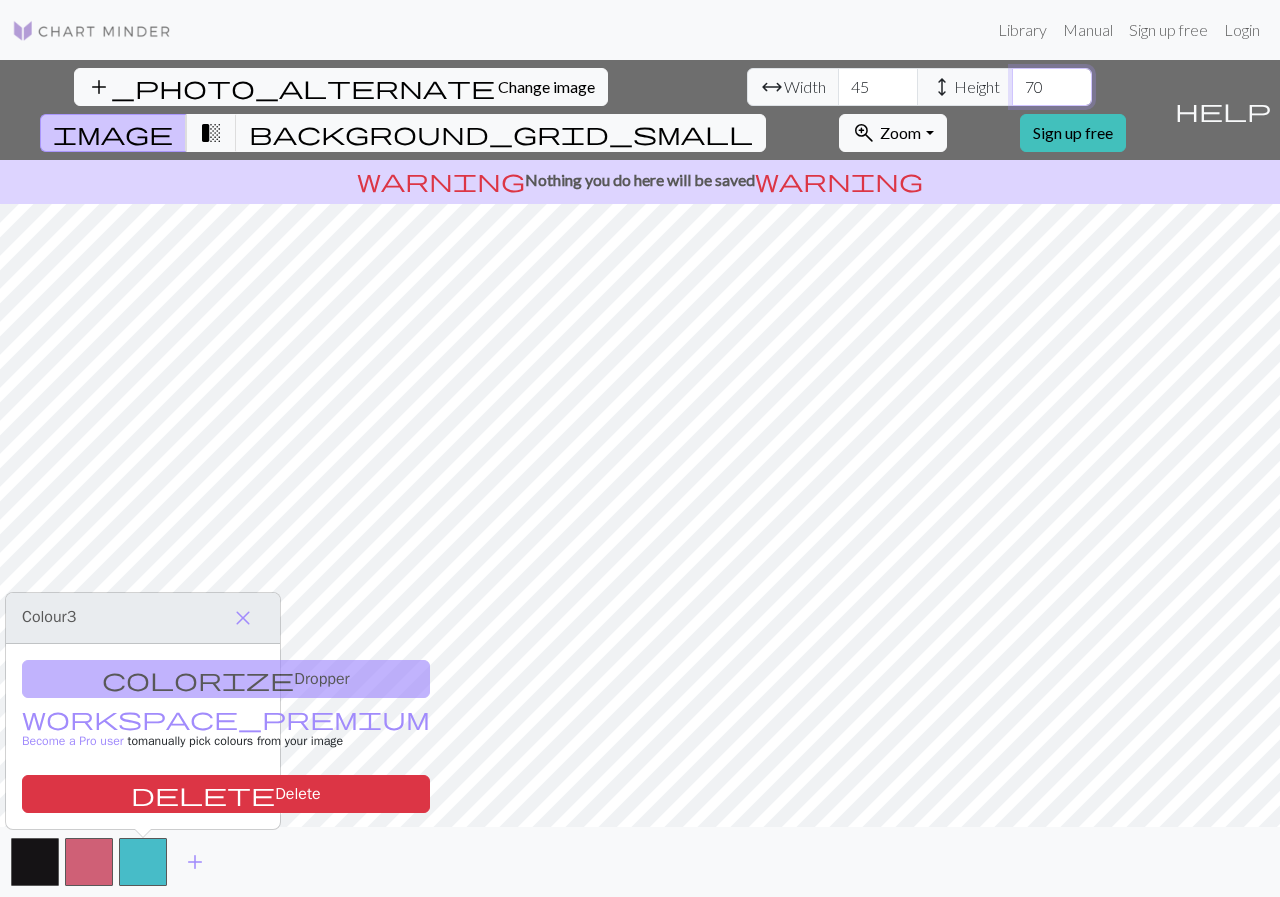 click on "70" at bounding box center [1052, 87] 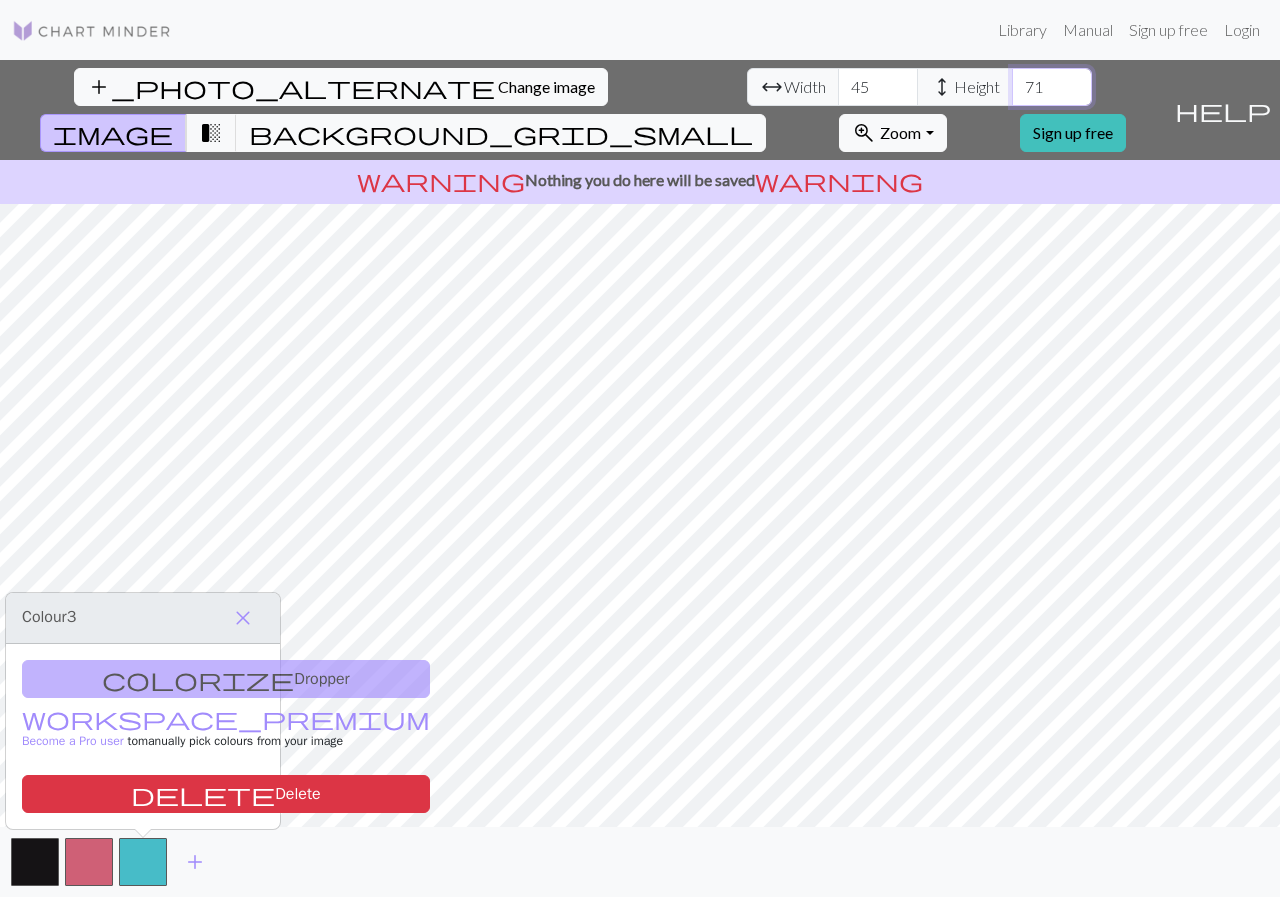 click on "71" at bounding box center [1052, 87] 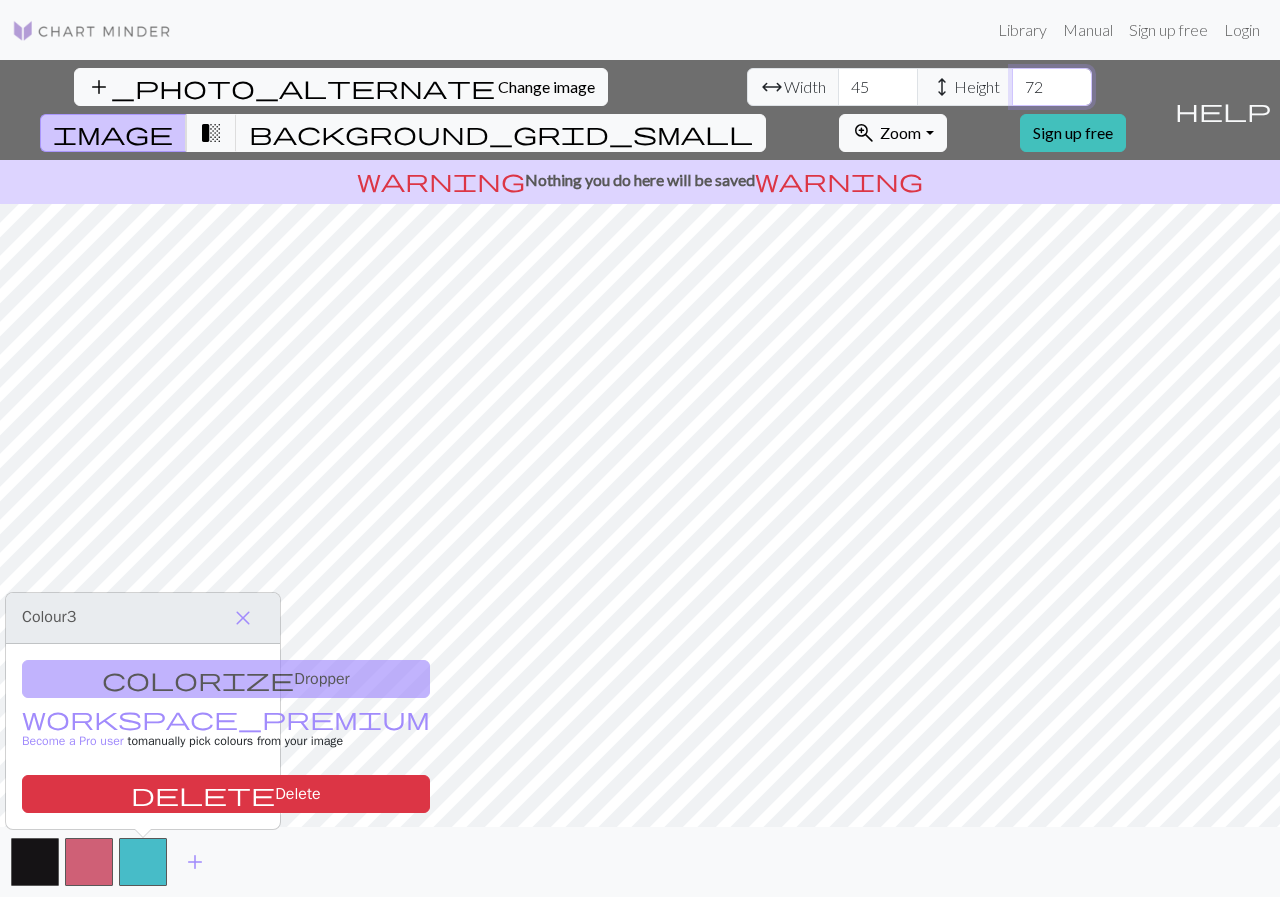 click on "72" at bounding box center (1052, 87) 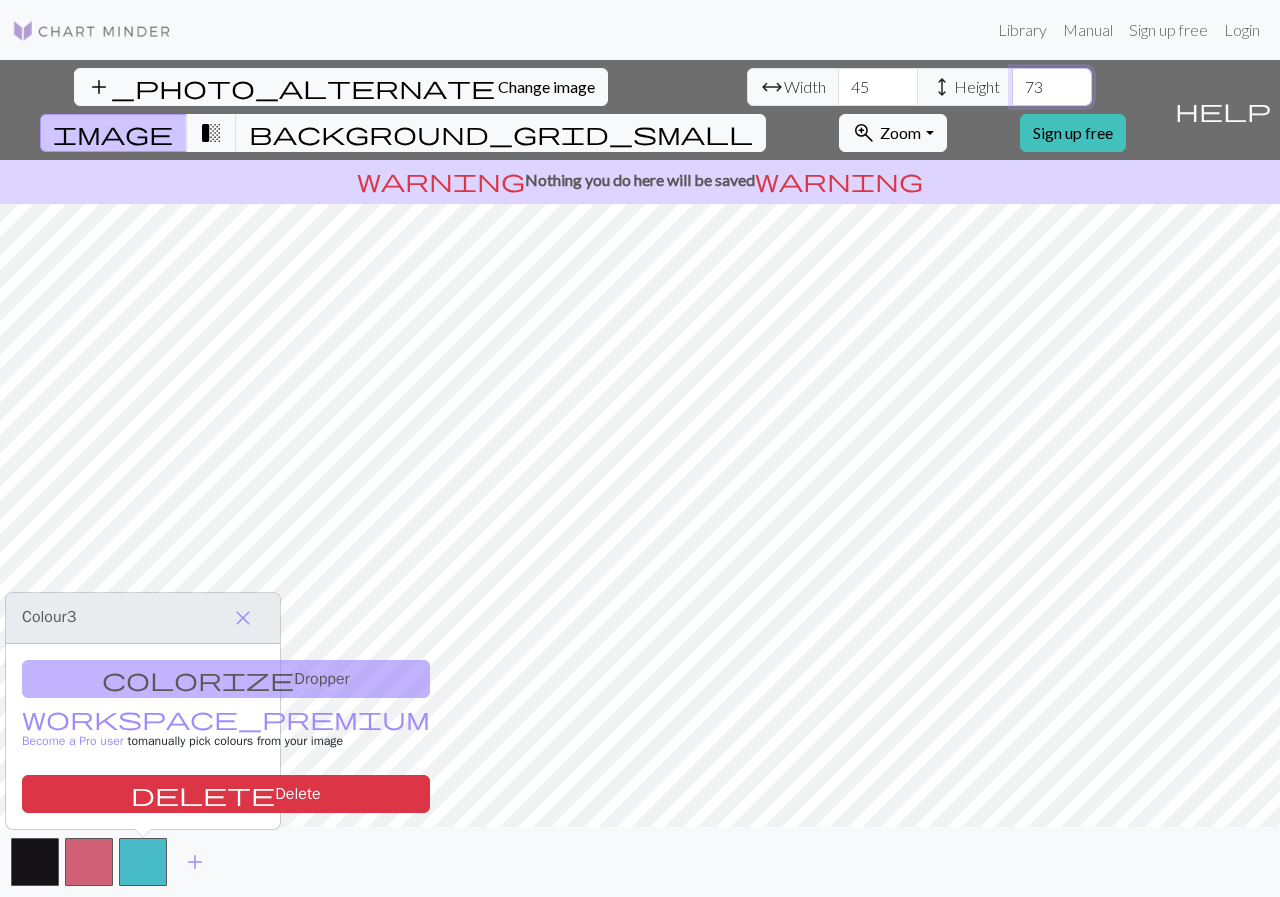 click on "73" at bounding box center [1052, 87] 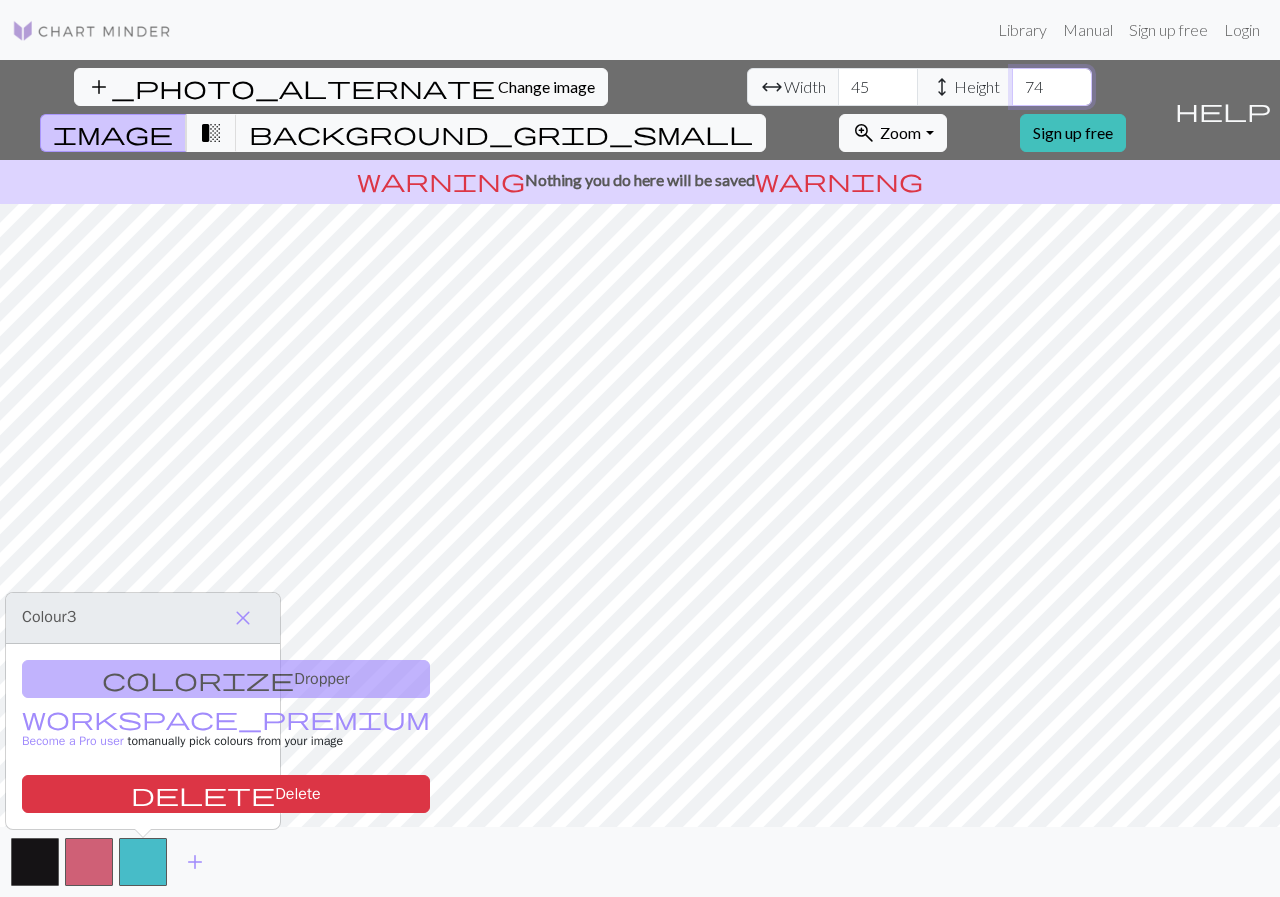 click on "74" at bounding box center [1052, 87] 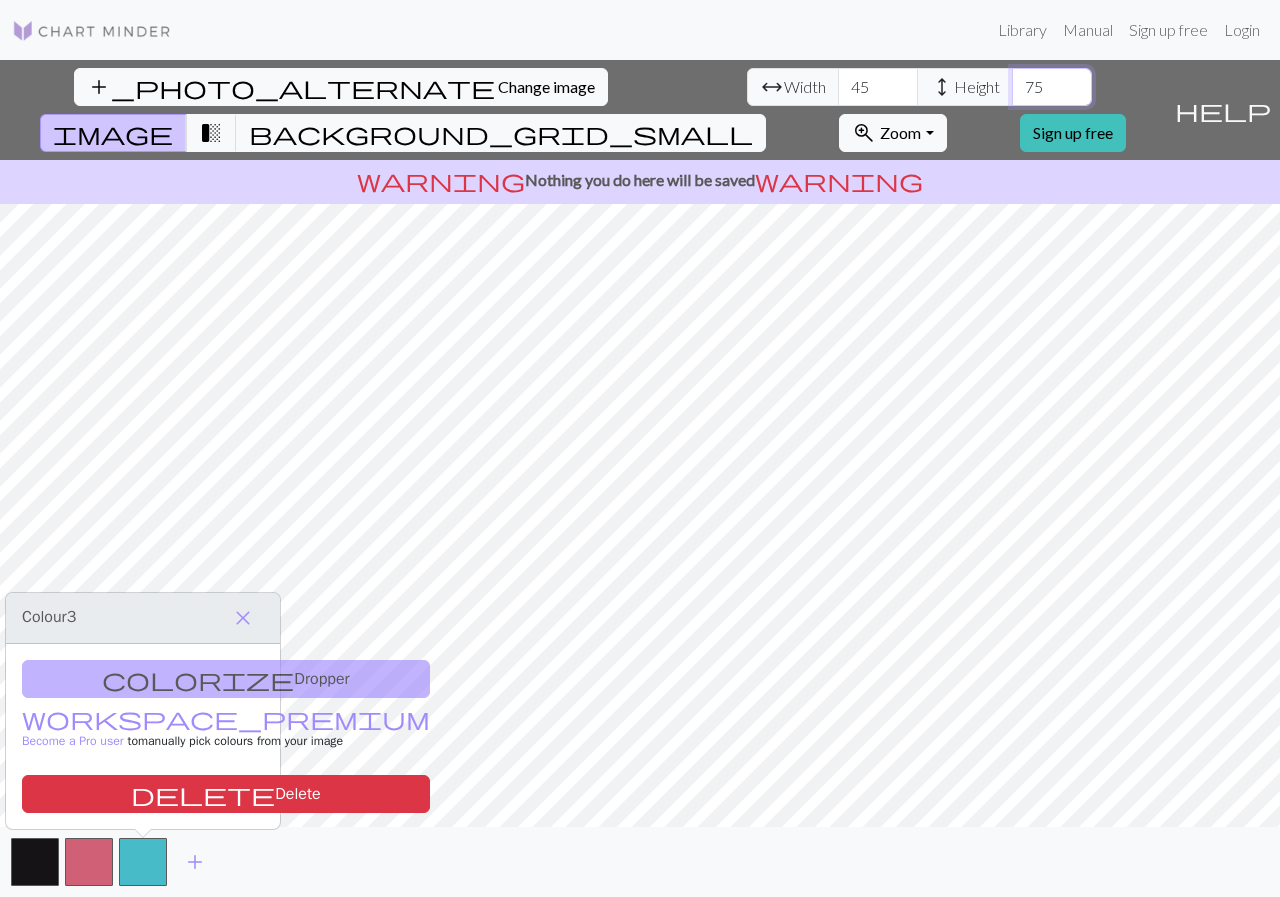 click on "75" at bounding box center (1052, 87) 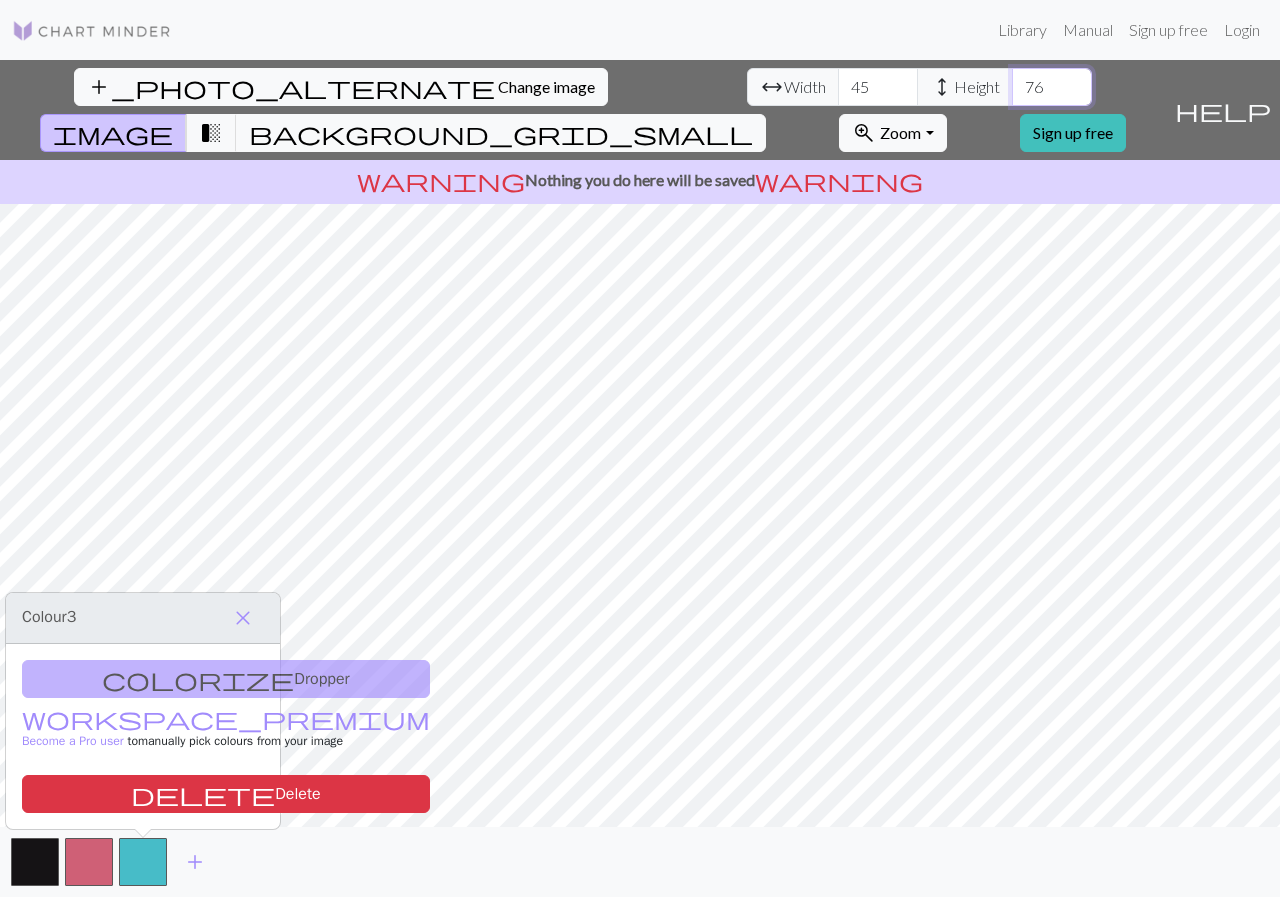 click on "76" at bounding box center (1052, 87) 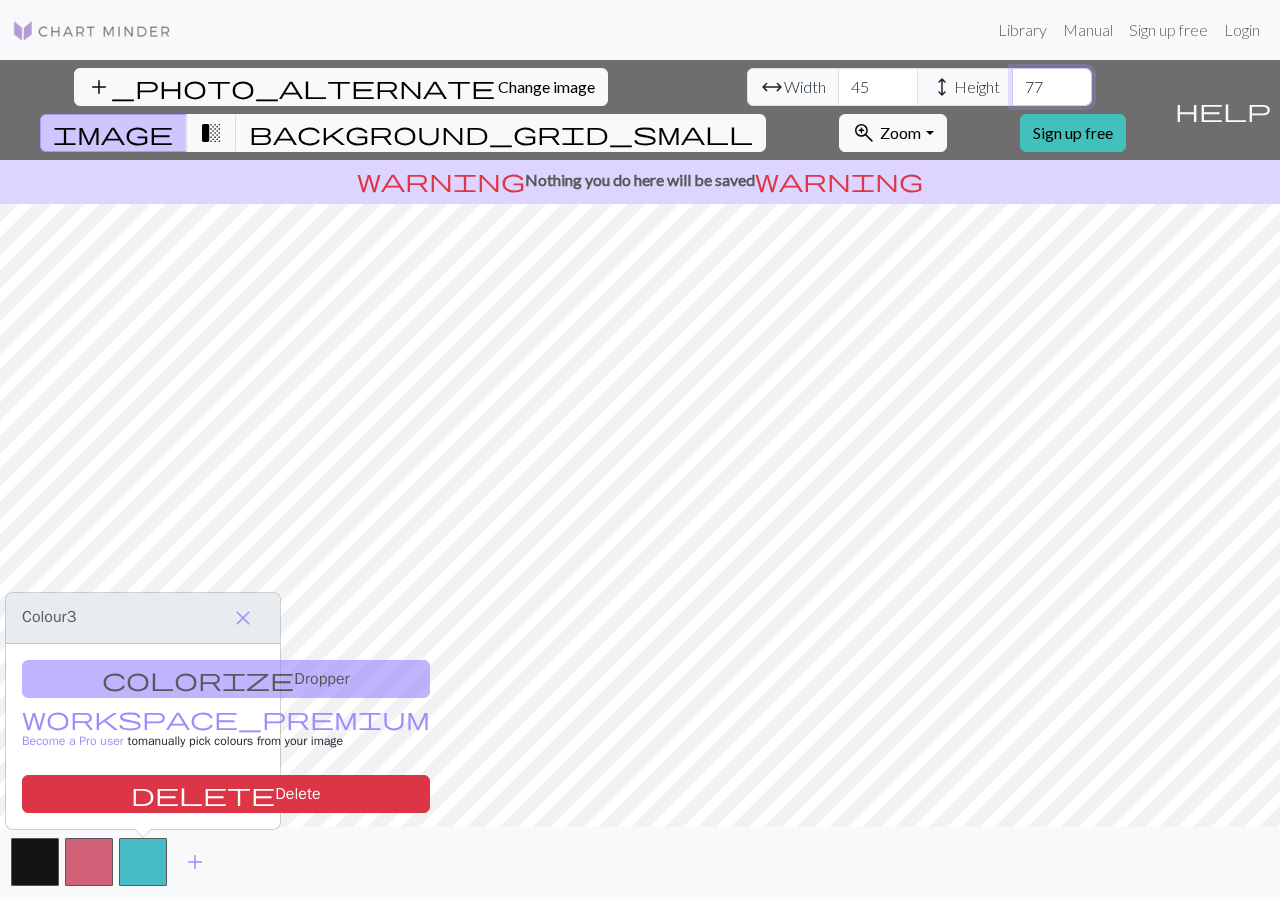 click on "77" at bounding box center (1052, 87) 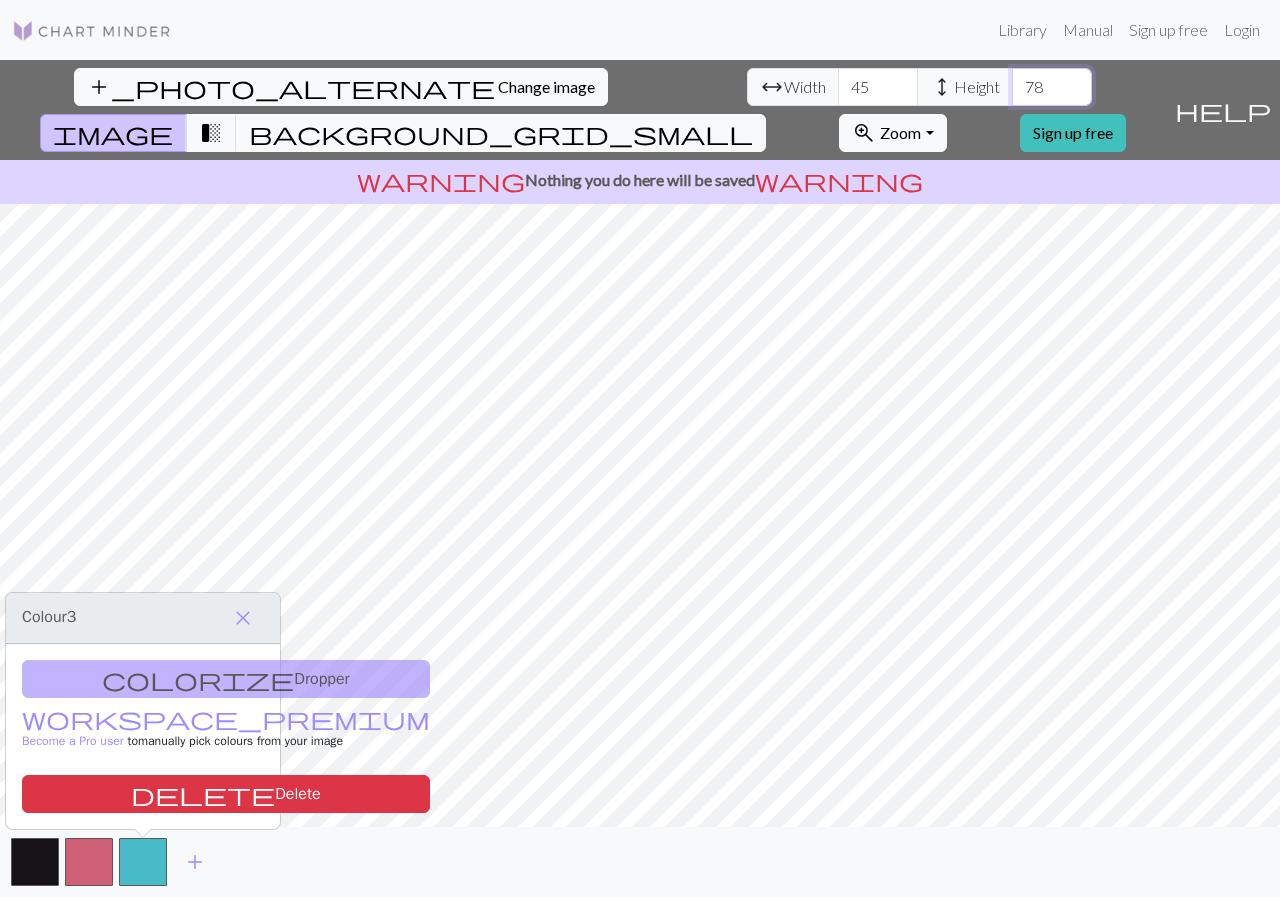 click on "78" at bounding box center [1052, 87] 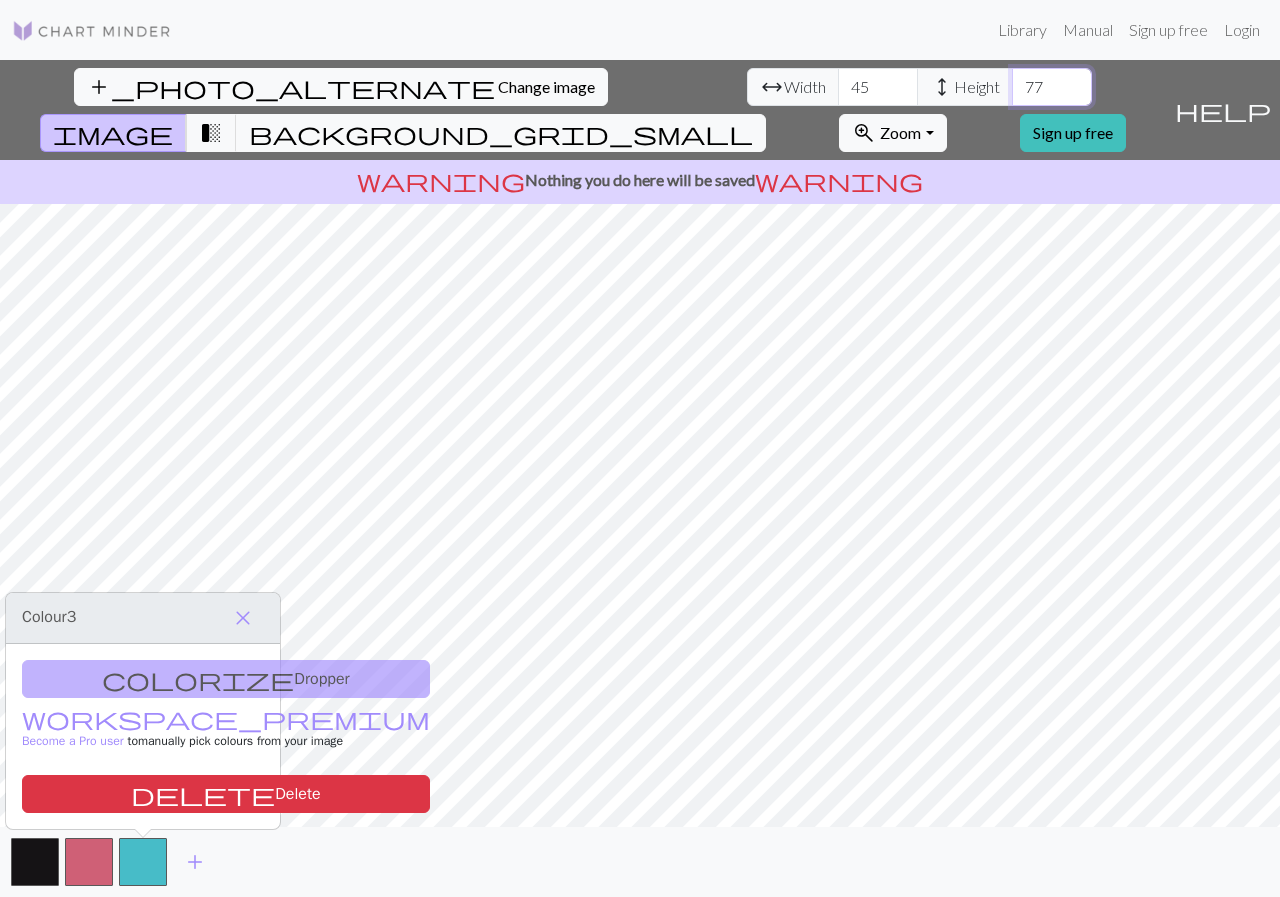 click on "77" at bounding box center [1052, 87] 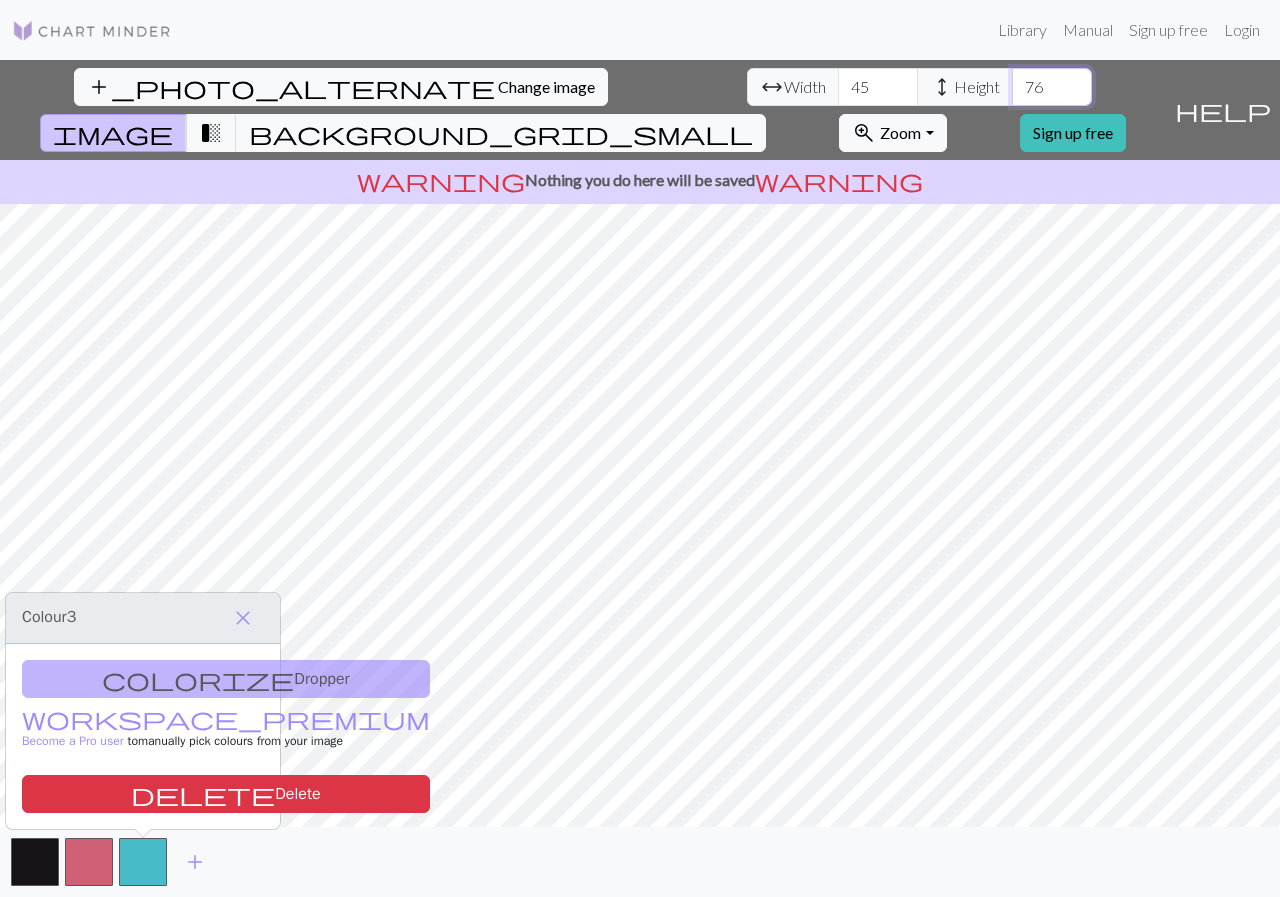 click on "76" at bounding box center [1052, 87] 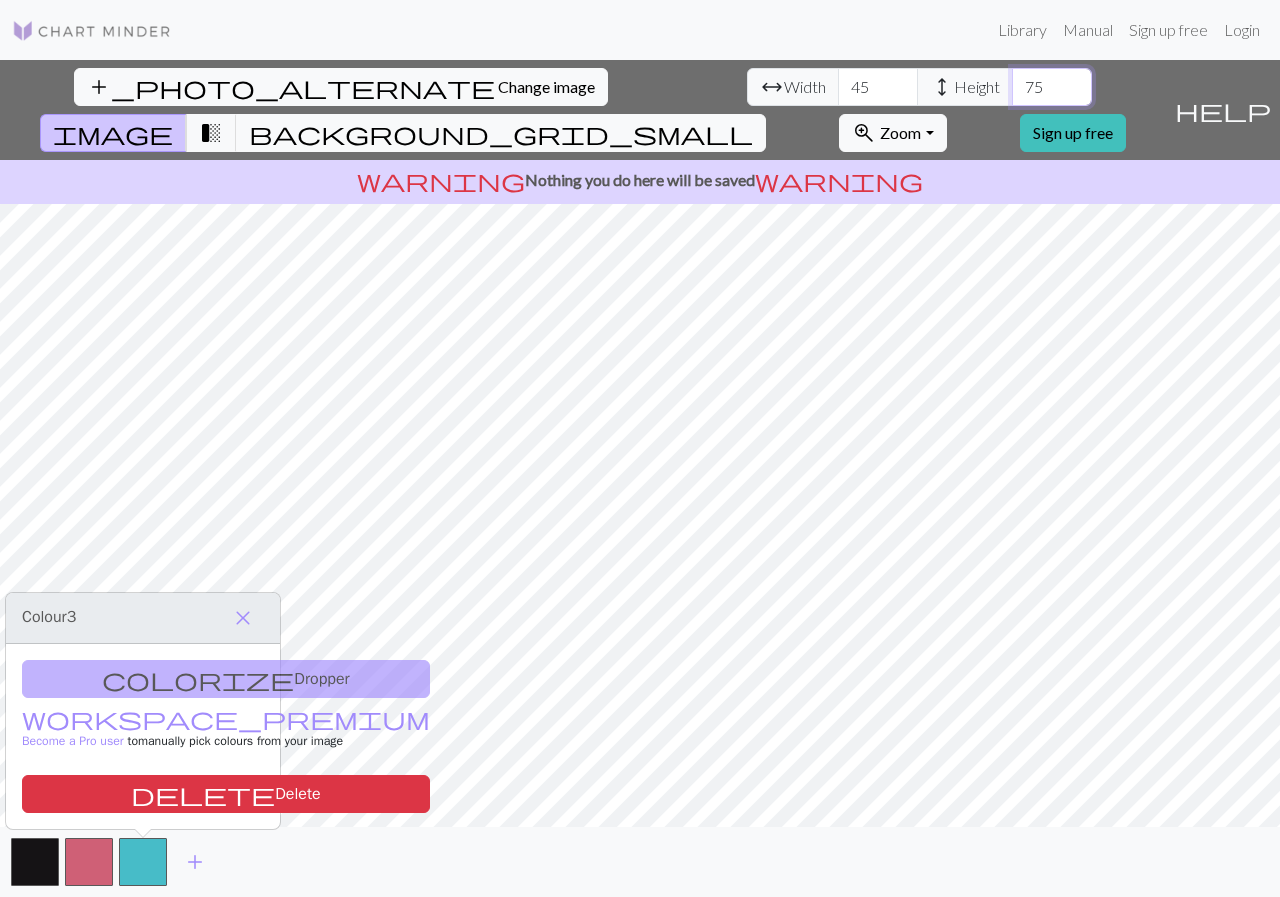 click on "75" at bounding box center (1052, 87) 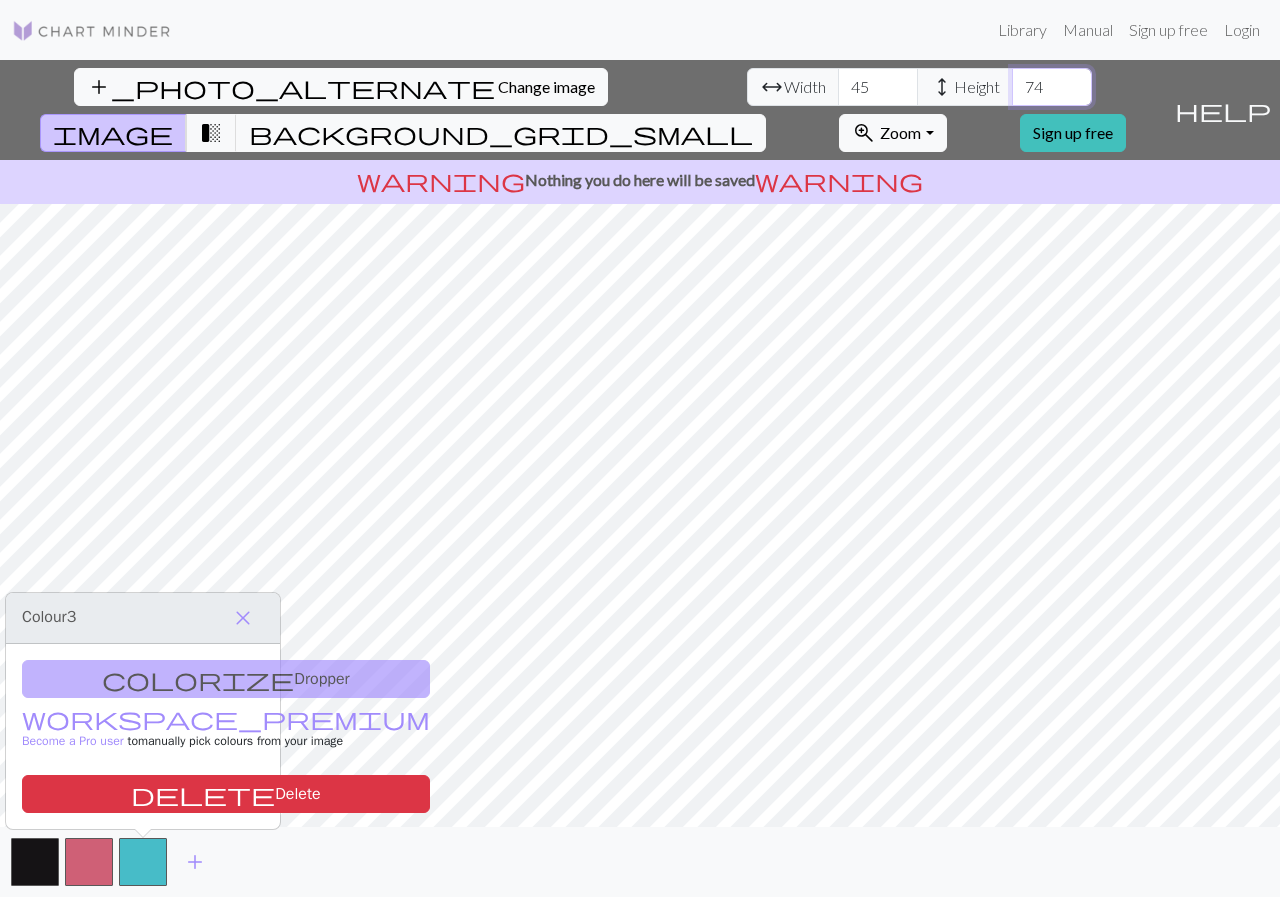 click on "74" at bounding box center (1052, 87) 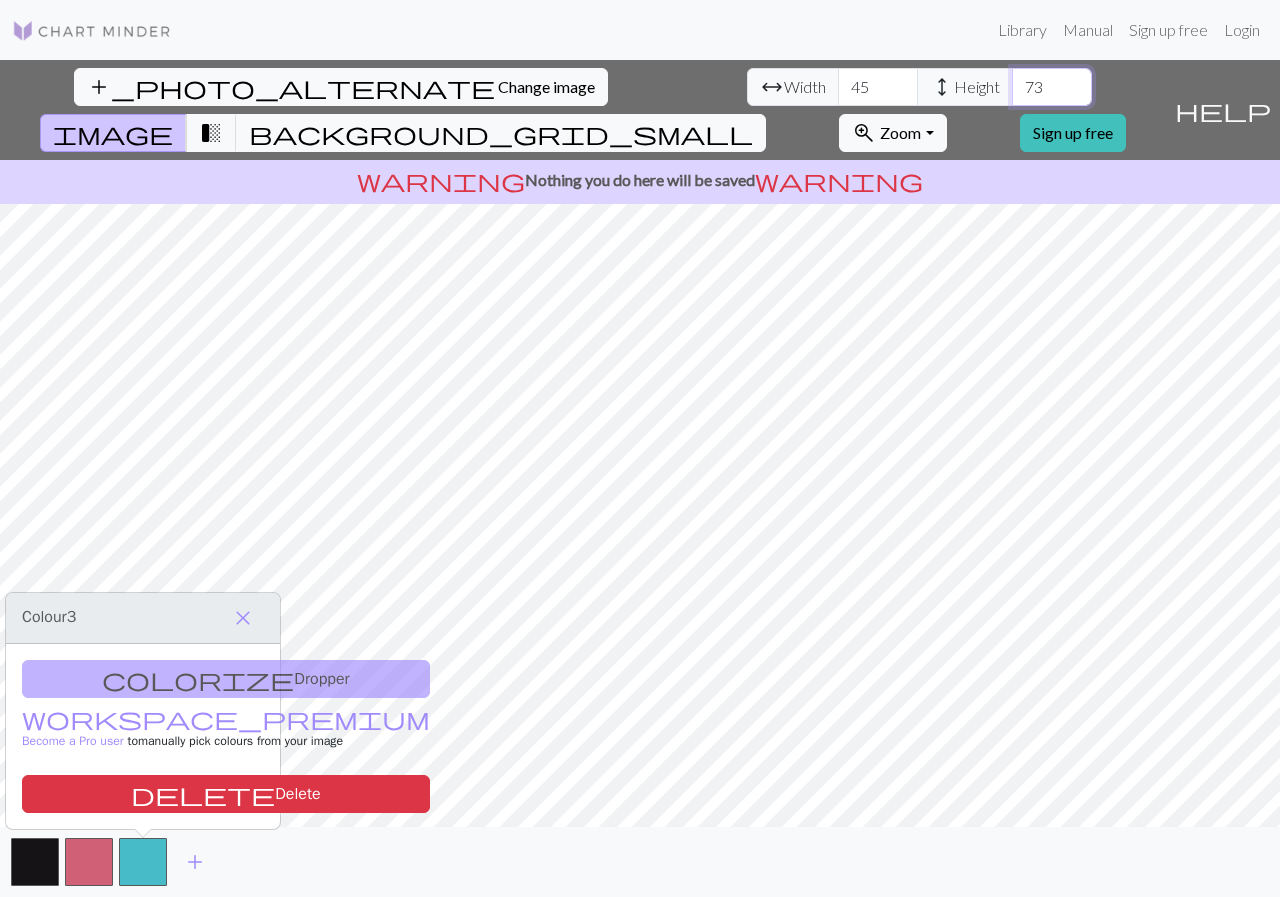click on "73" at bounding box center (1052, 87) 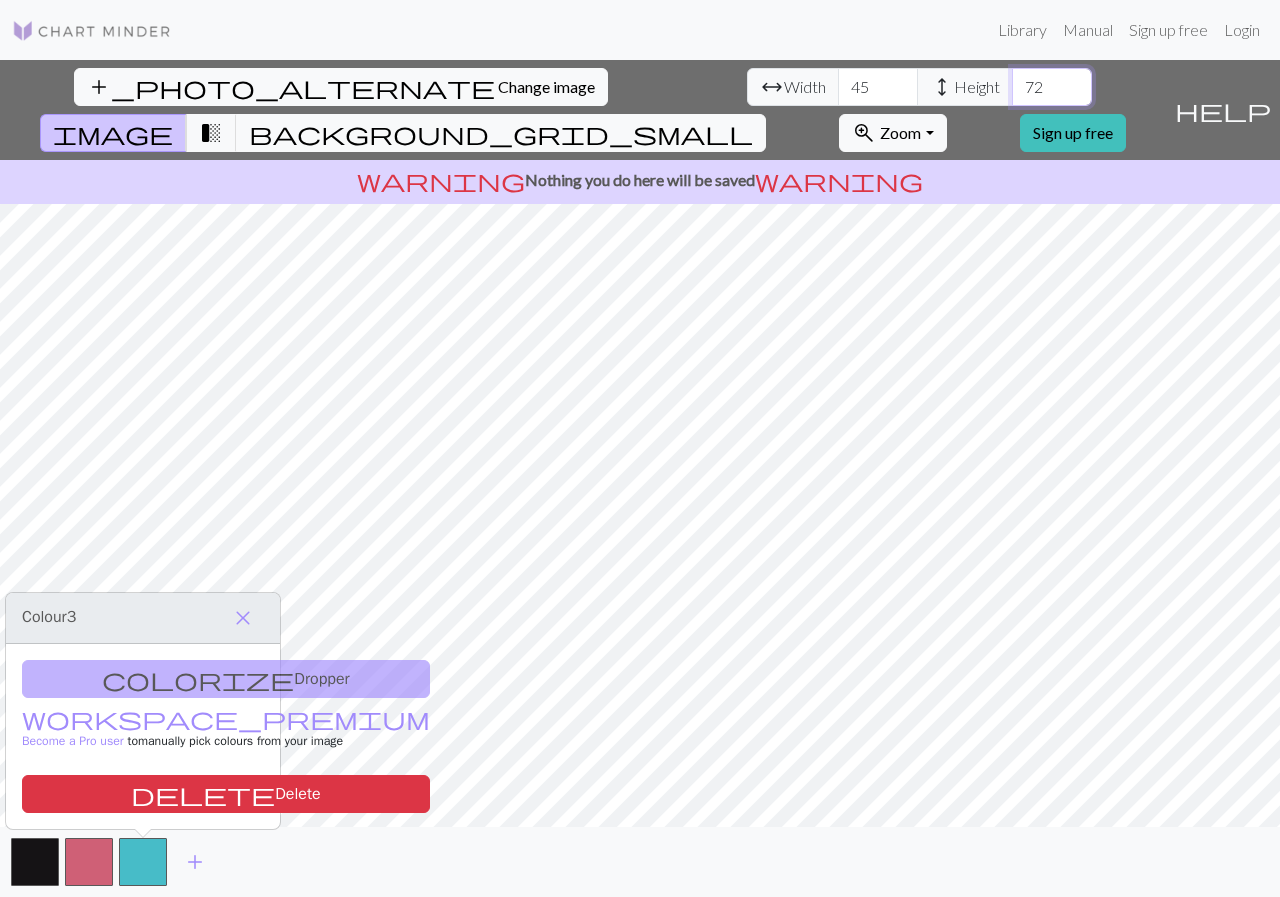 click on "72" at bounding box center (1052, 87) 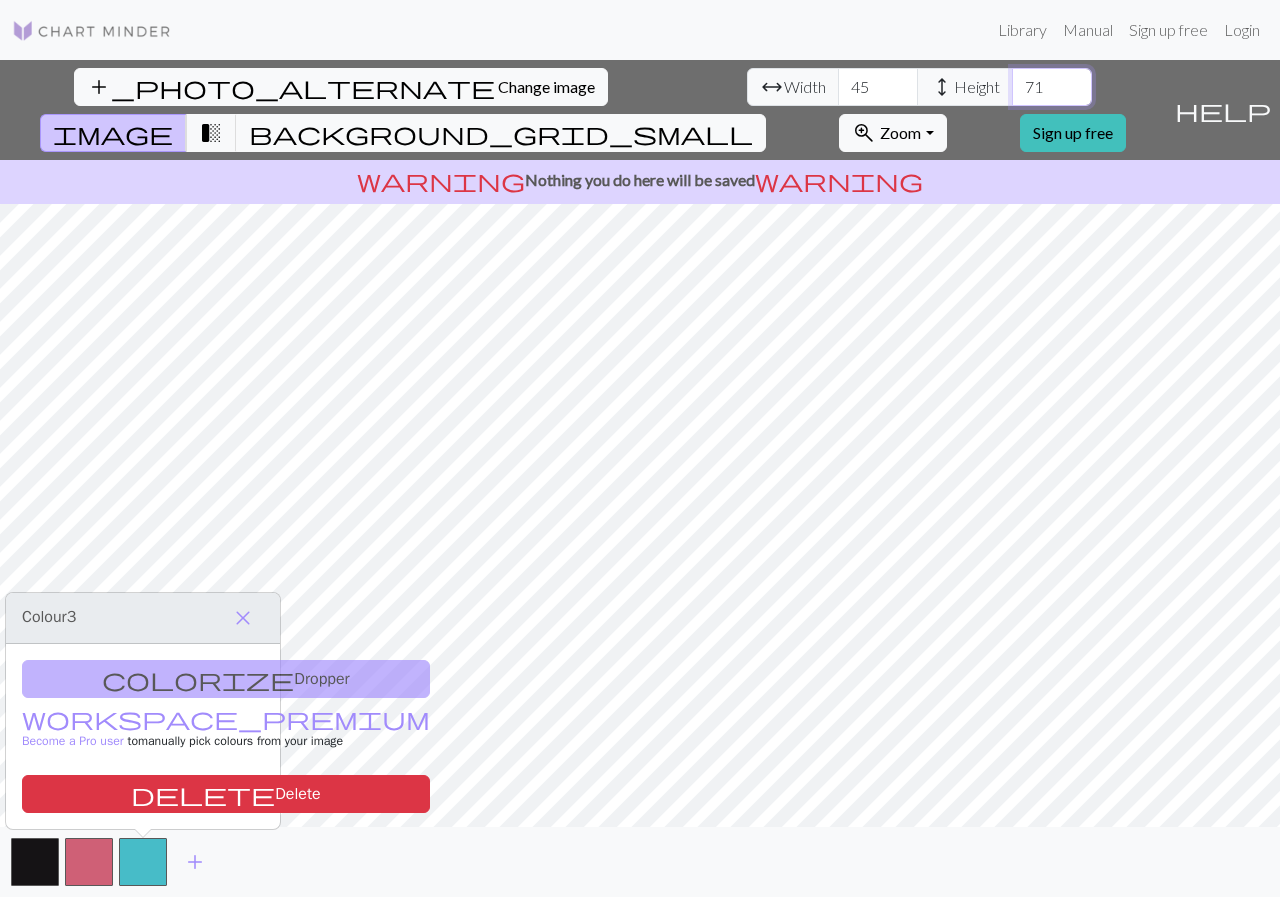 click on "71" at bounding box center [1052, 87] 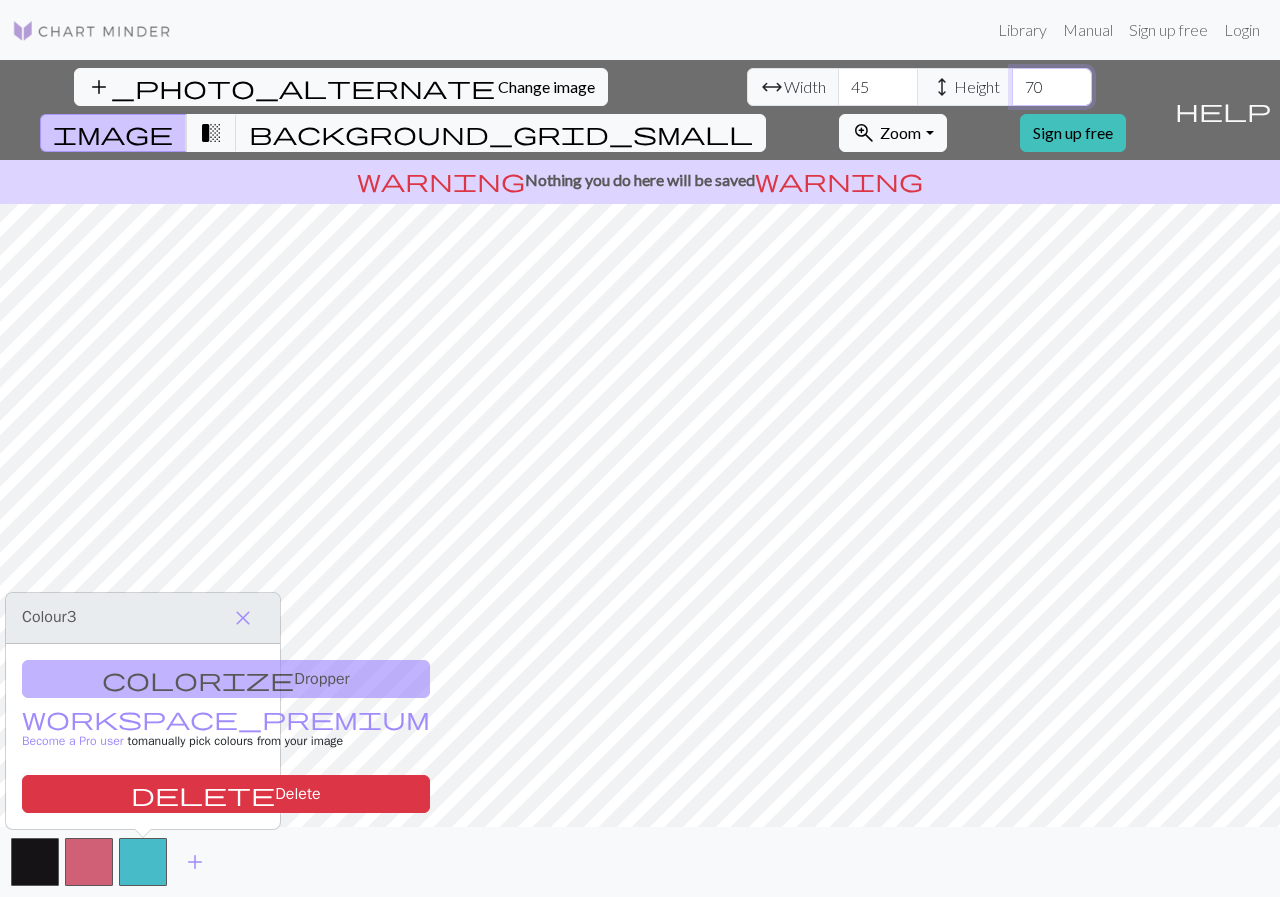 click on "70" at bounding box center [1052, 87] 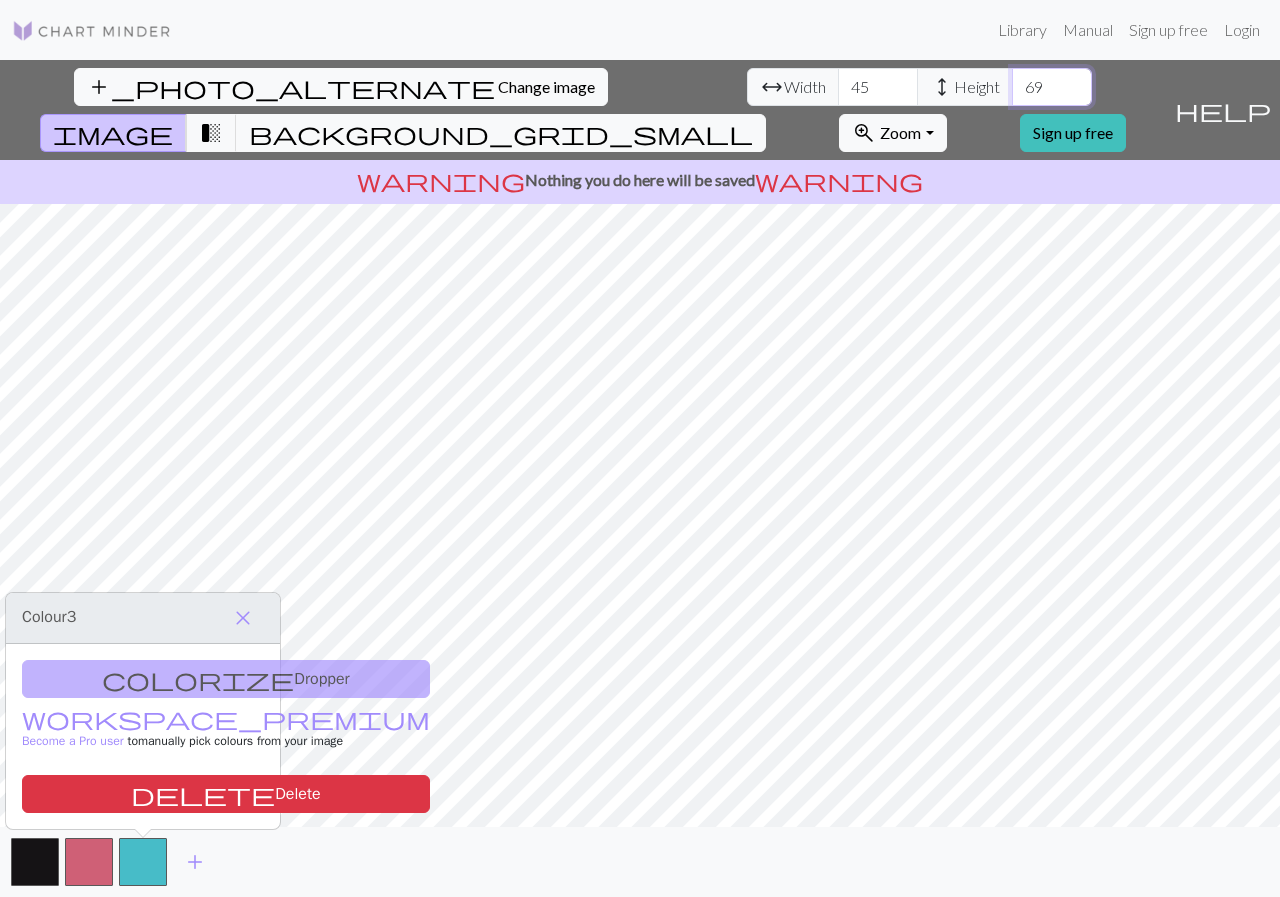click on "69" at bounding box center [1052, 87] 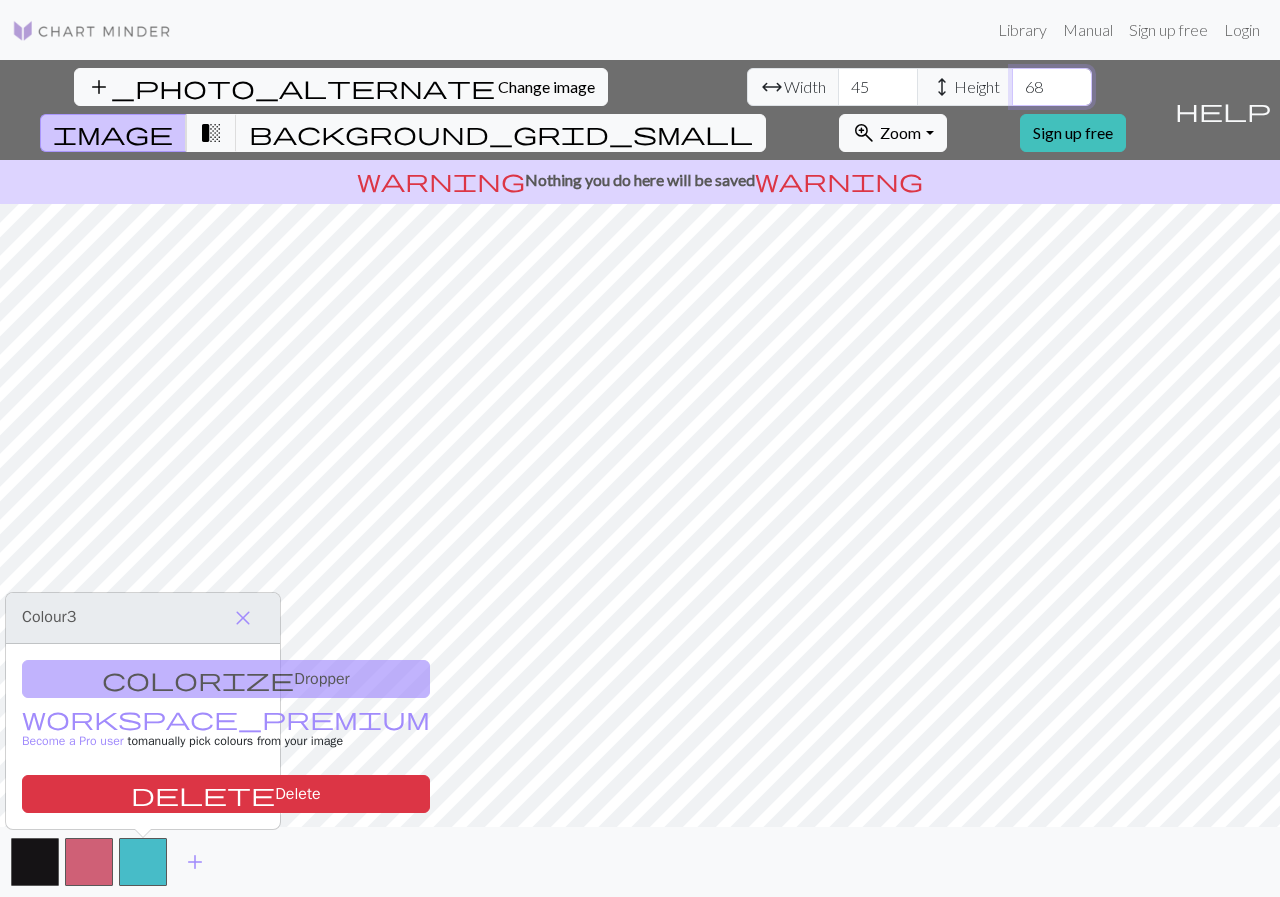 click on "68" at bounding box center [1052, 87] 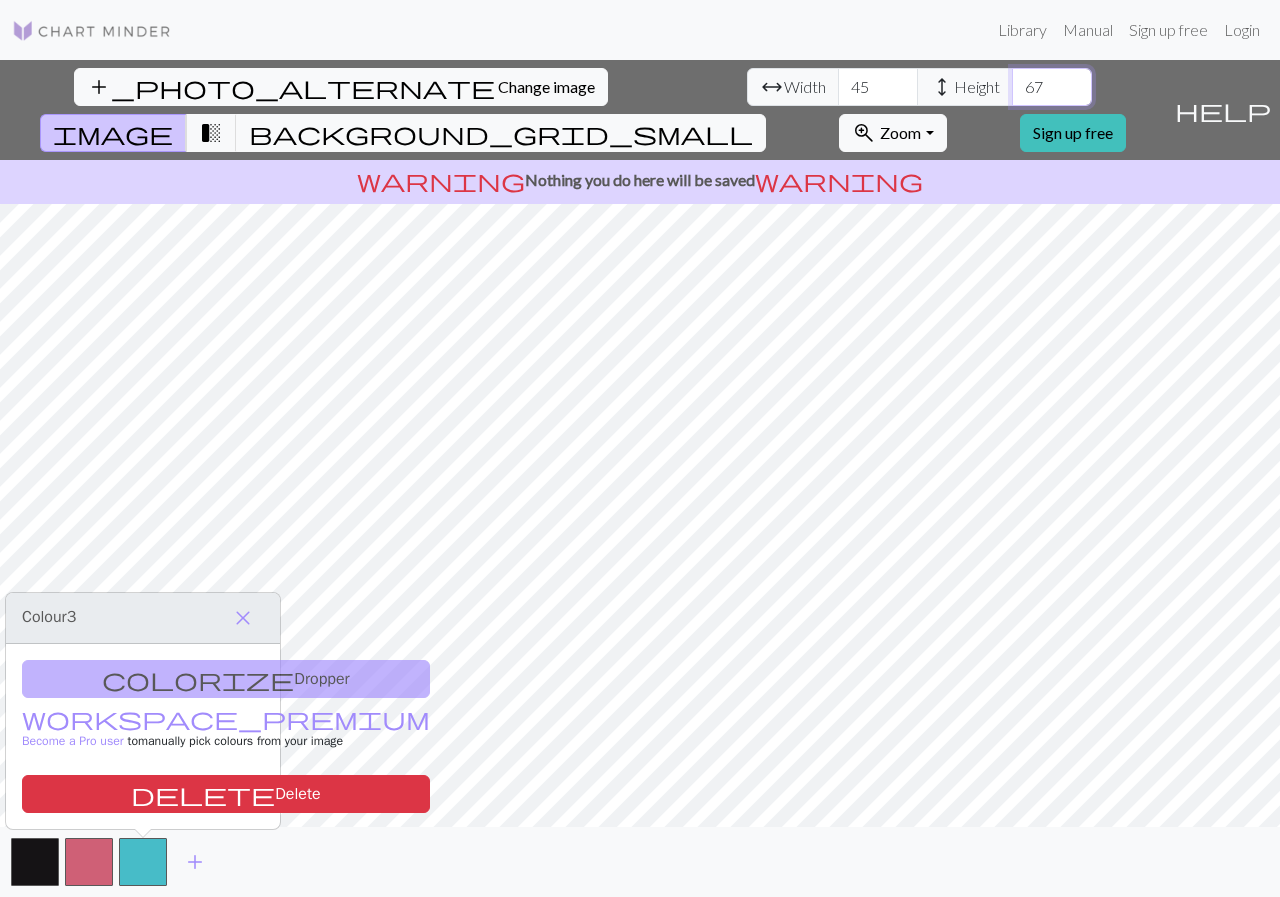 type on "67" 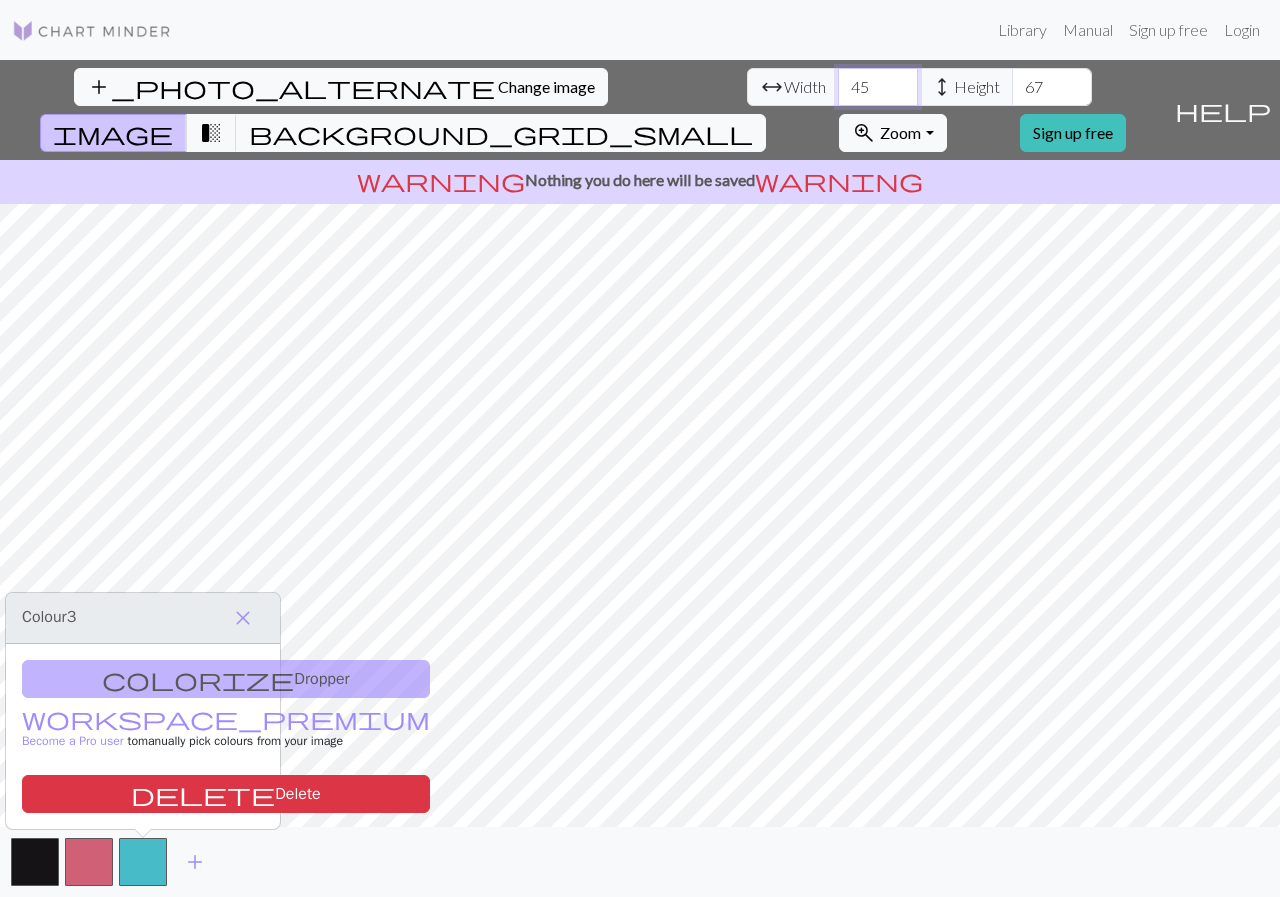 drag, startPoint x: 427, startPoint y: 89, endPoint x: 346, endPoint y: 83, distance: 81.22192 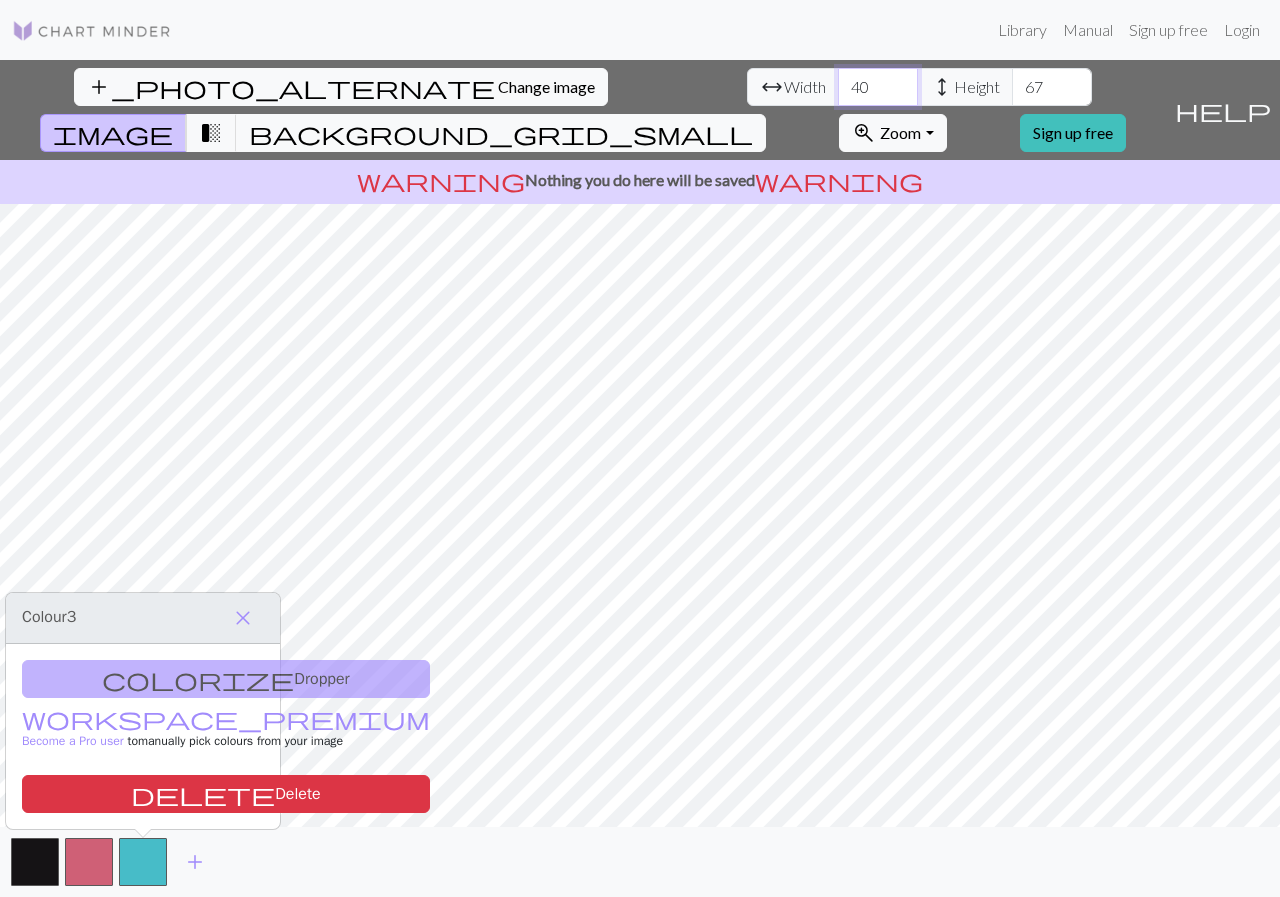 type on "40" 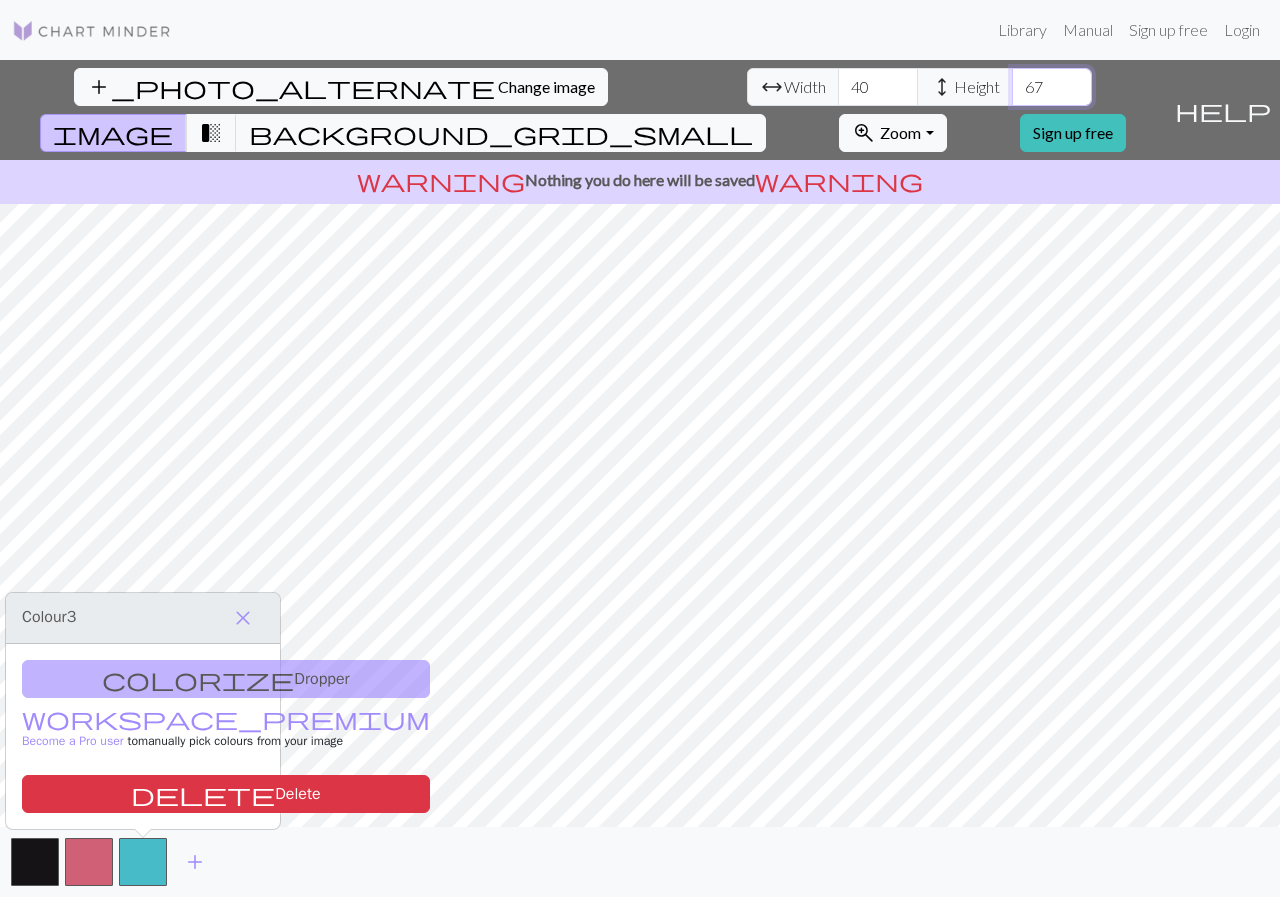 click on "67" at bounding box center [1052, 87] 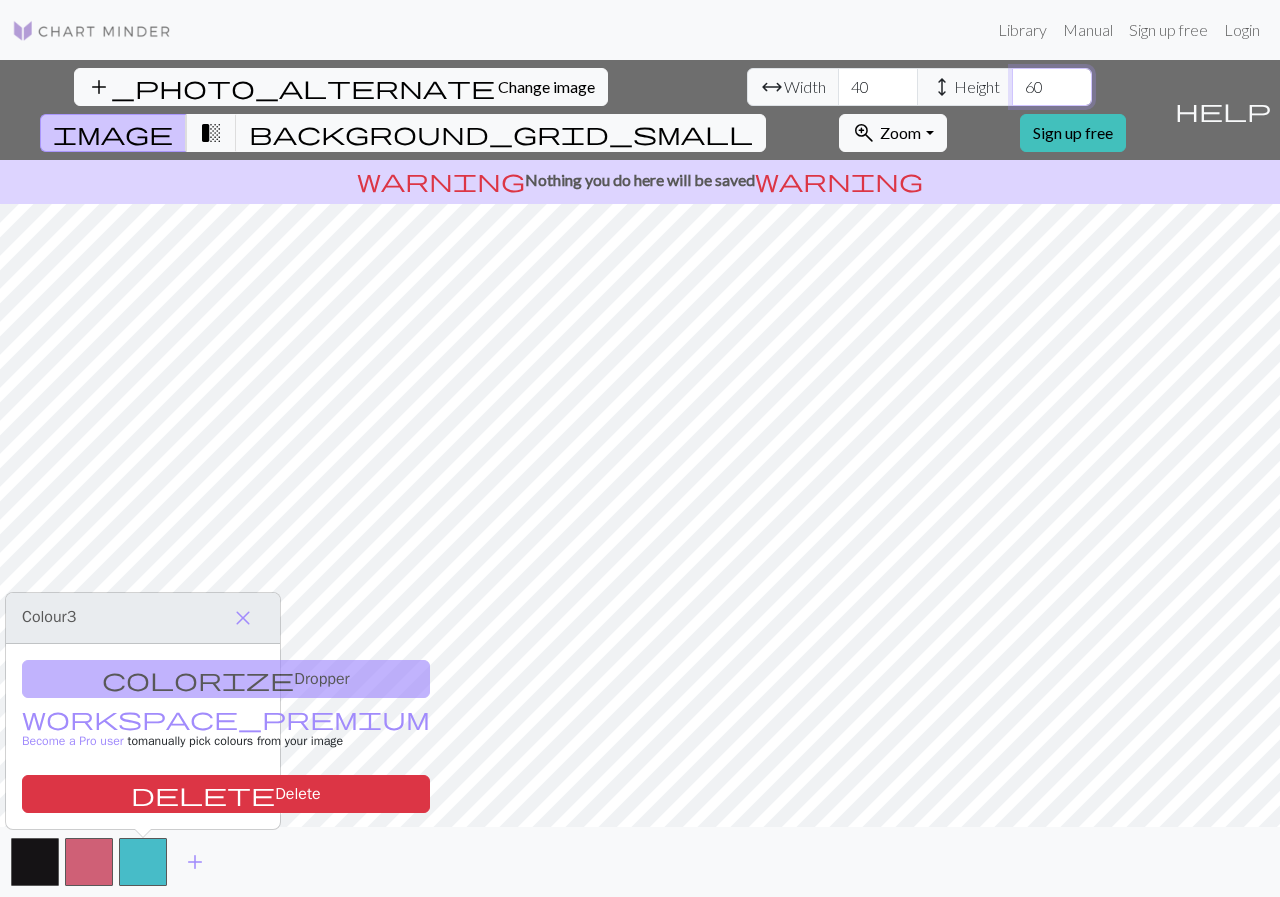type on "60" 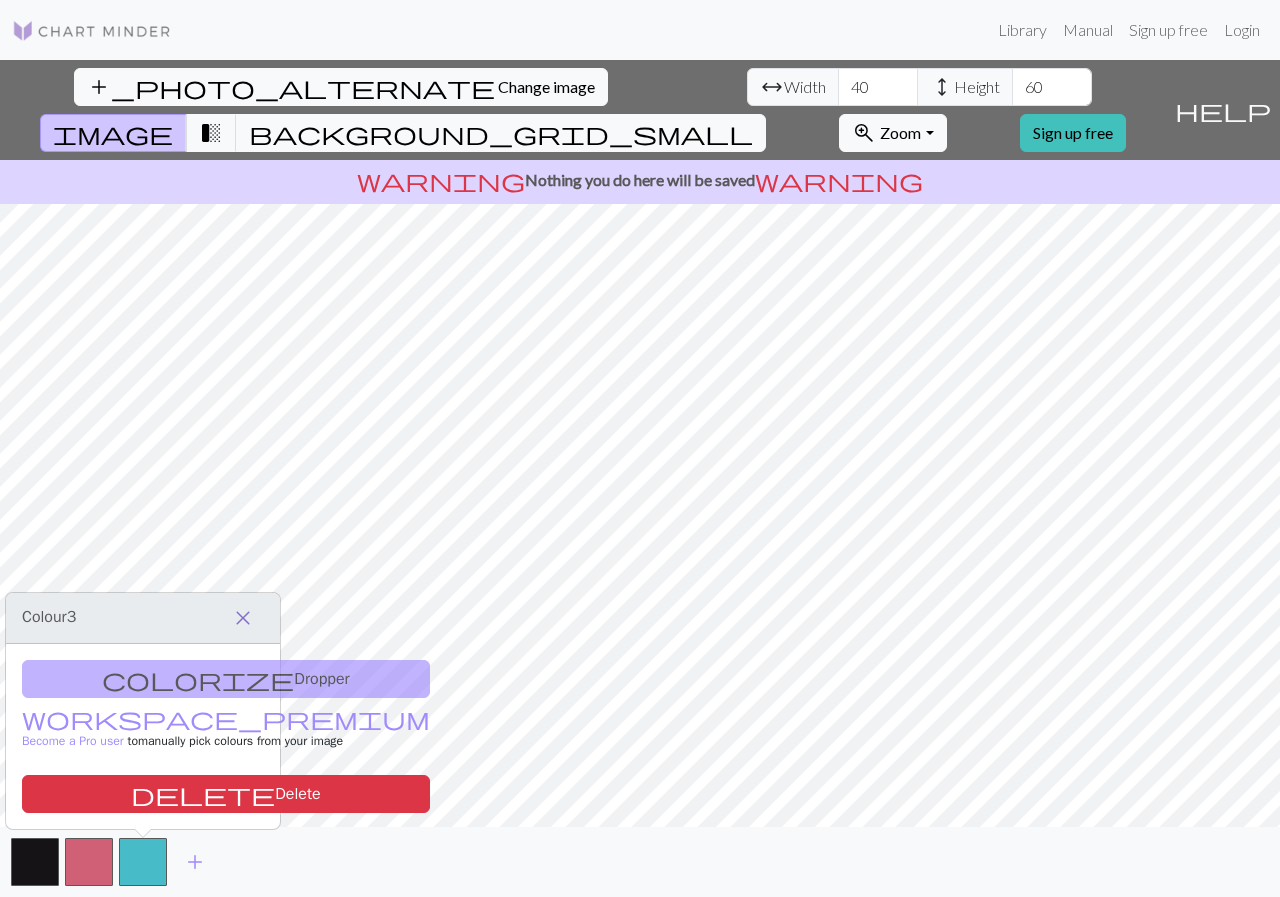 click on "close" at bounding box center [243, 618] 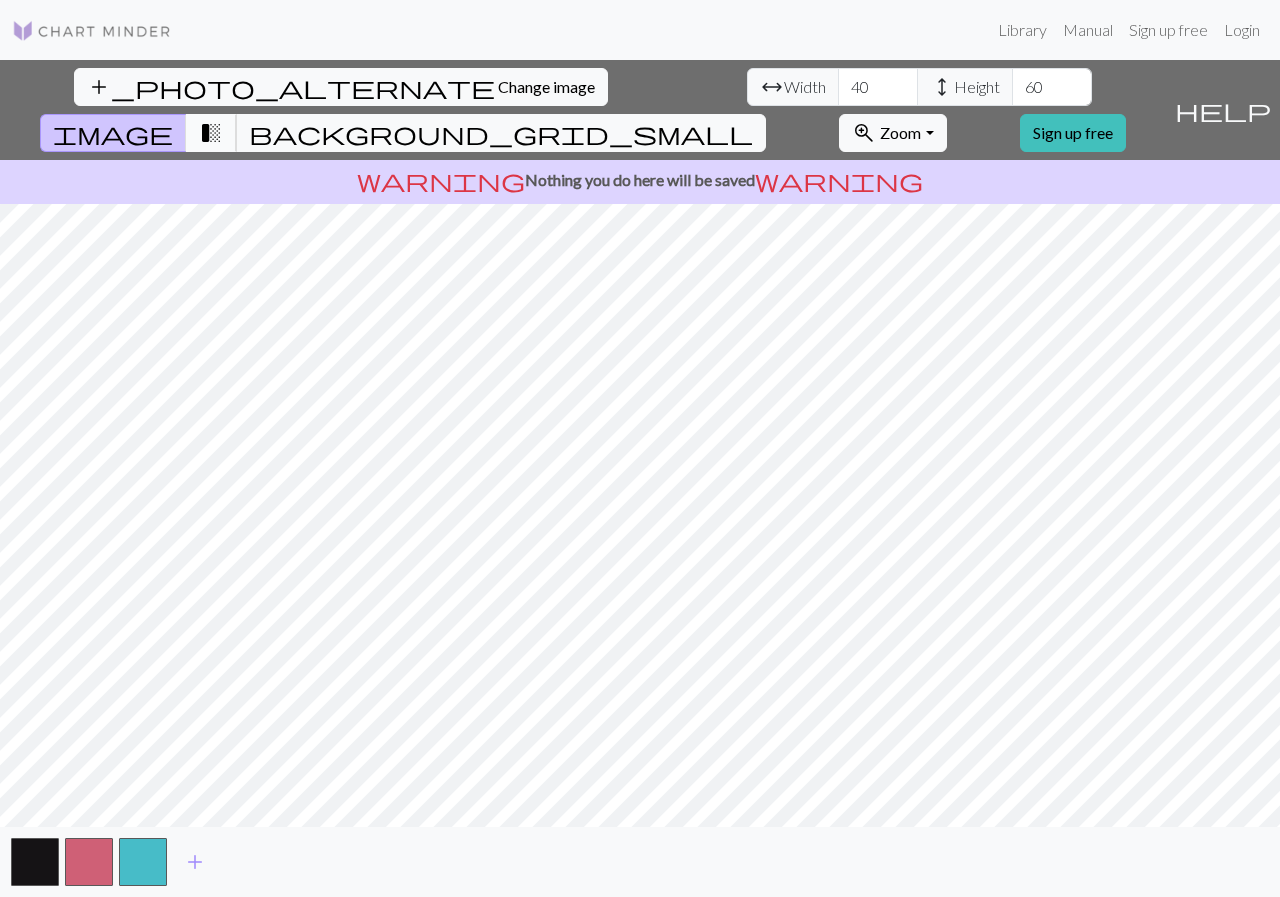 click on "transition_fade" at bounding box center (211, 133) 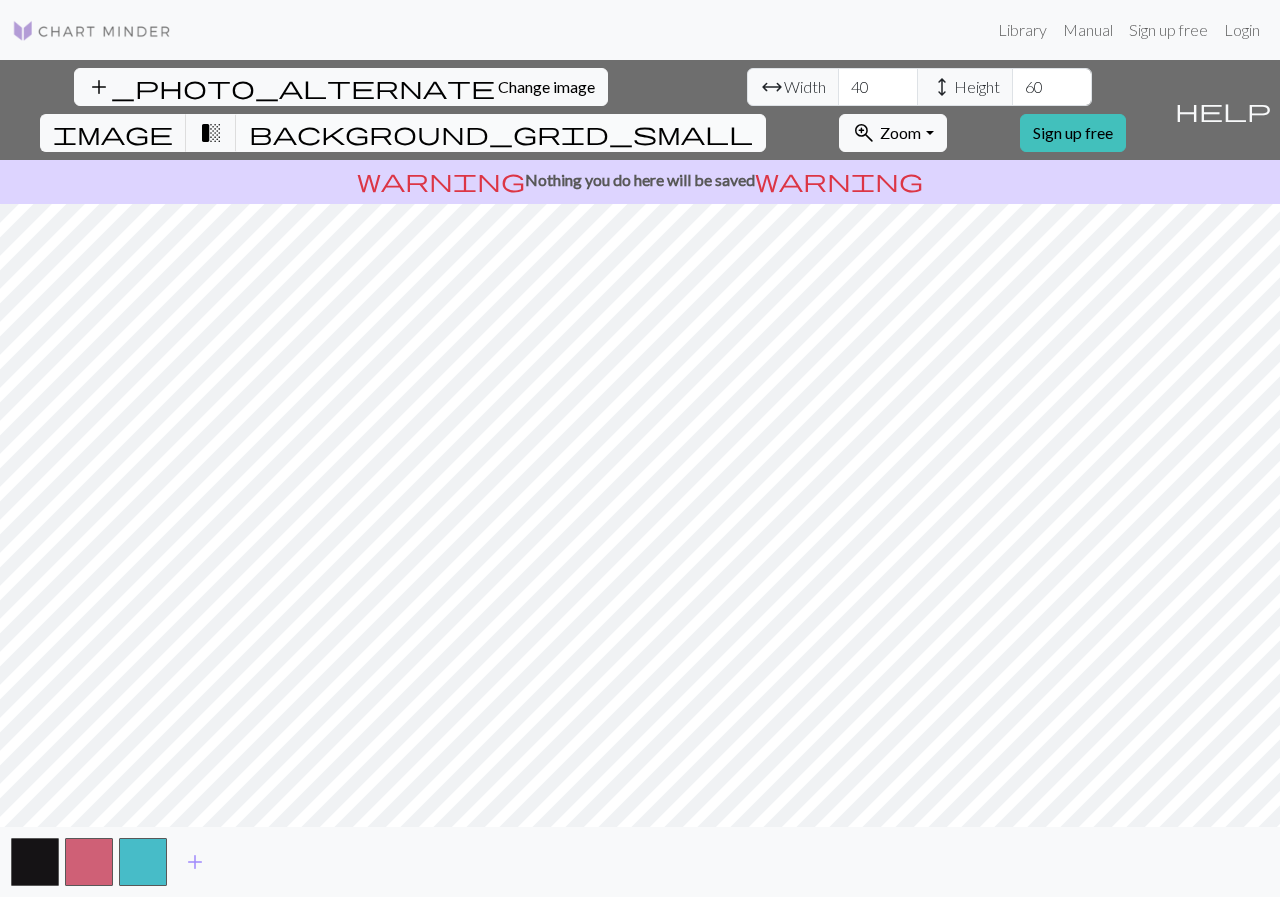 click on "background_grid_small" at bounding box center [501, 133] 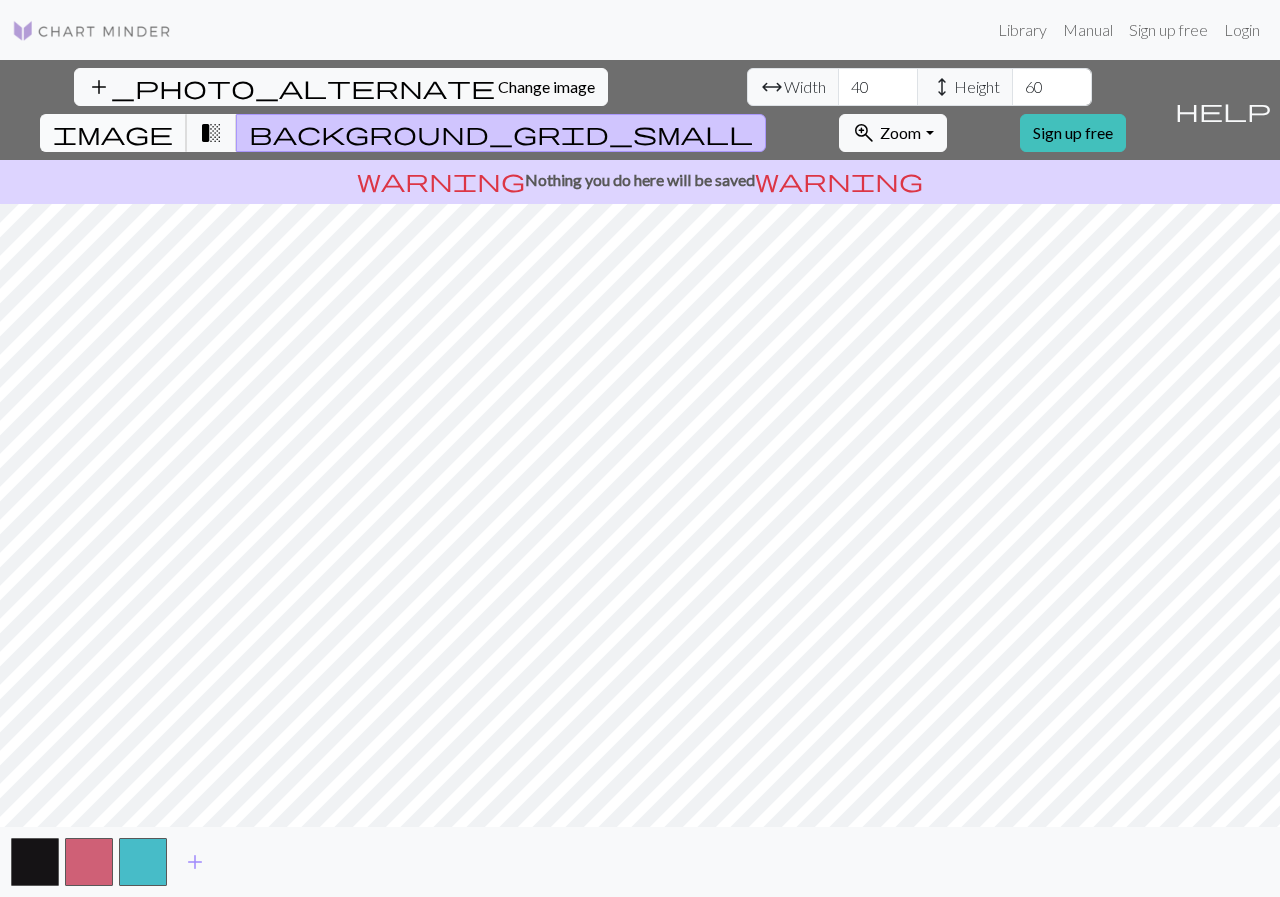 click on "image" at bounding box center (113, 133) 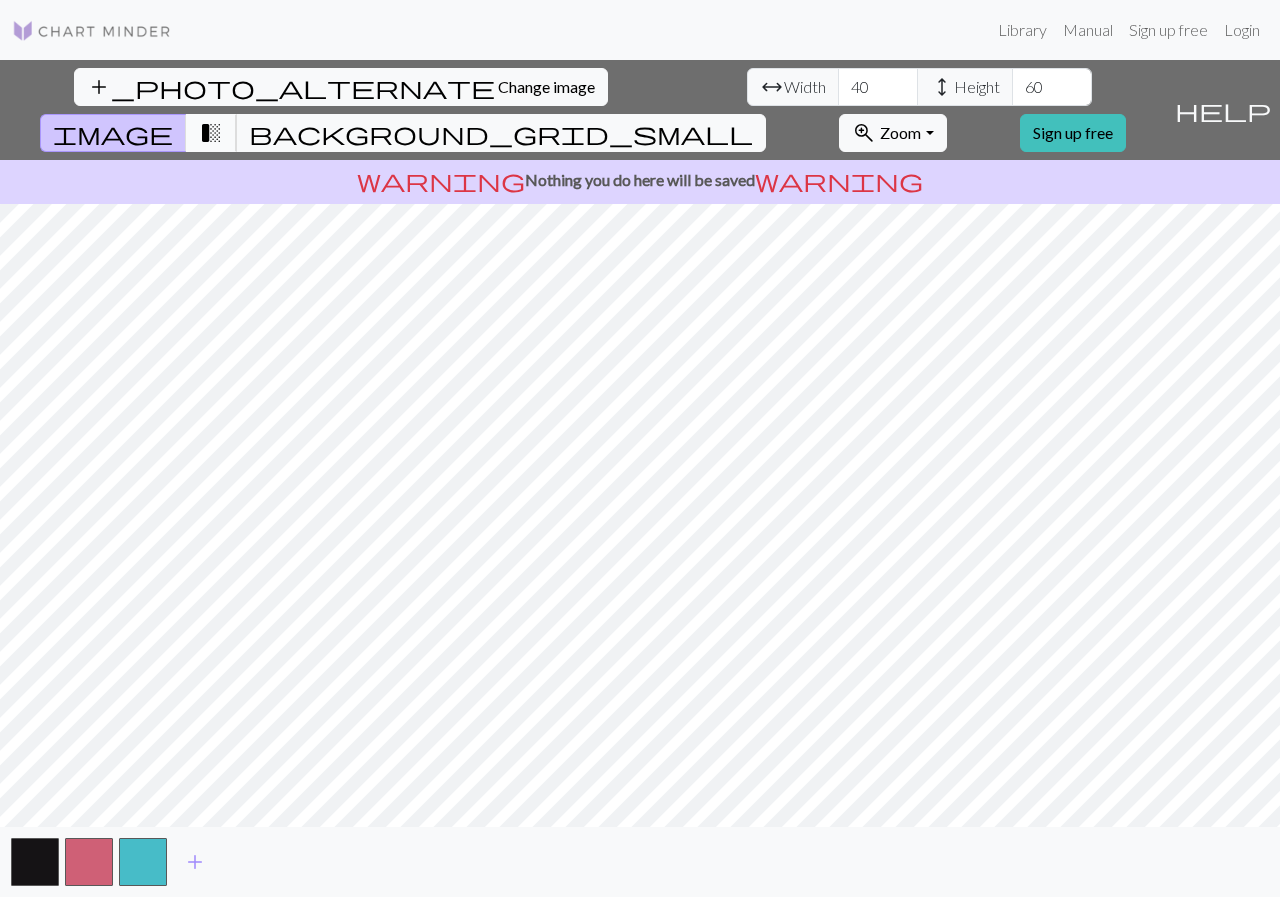 click on "transition_fade" at bounding box center (211, 133) 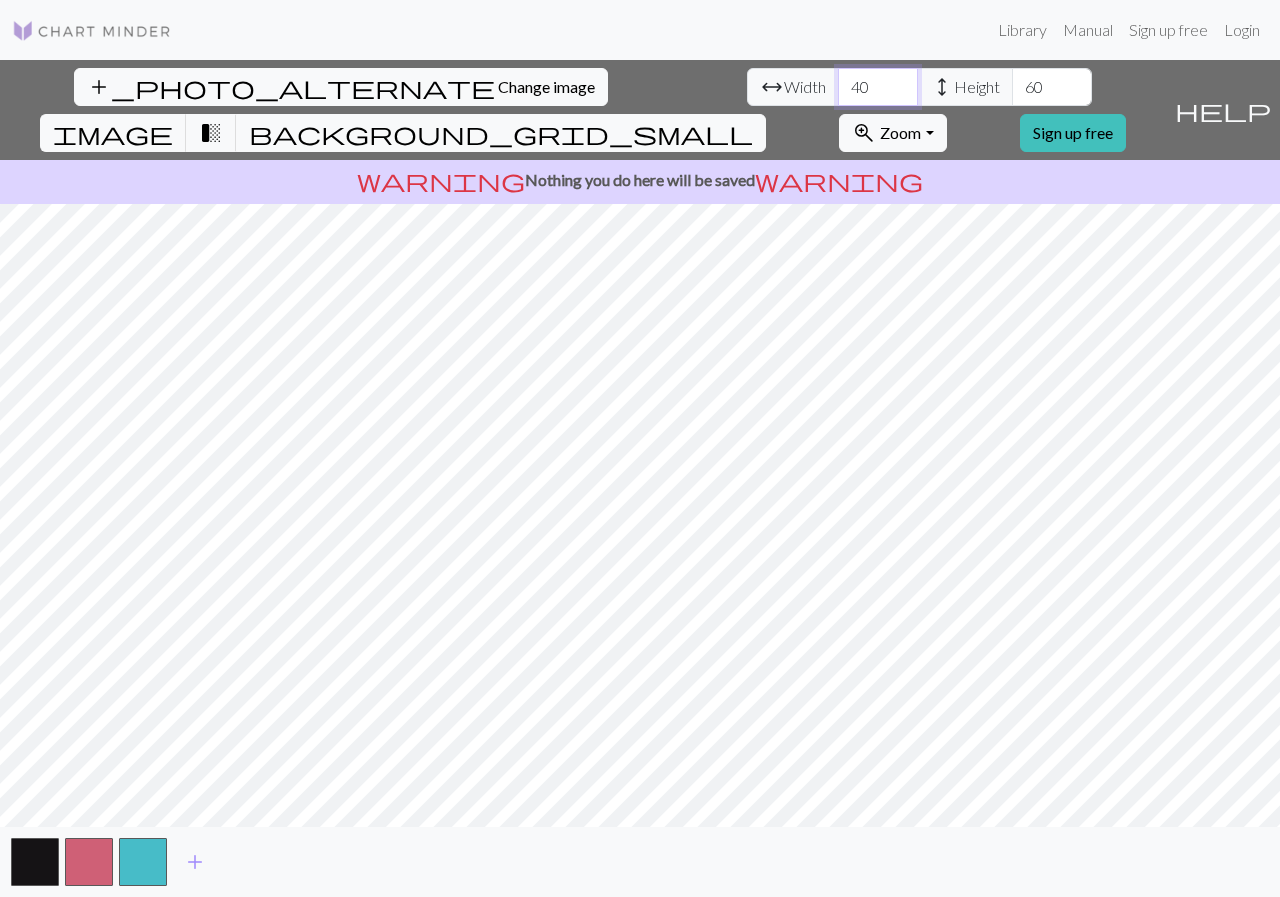 drag, startPoint x: 420, startPoint y: 94, endPoint x: 360, endPoint y: 84, distance: 60.827625 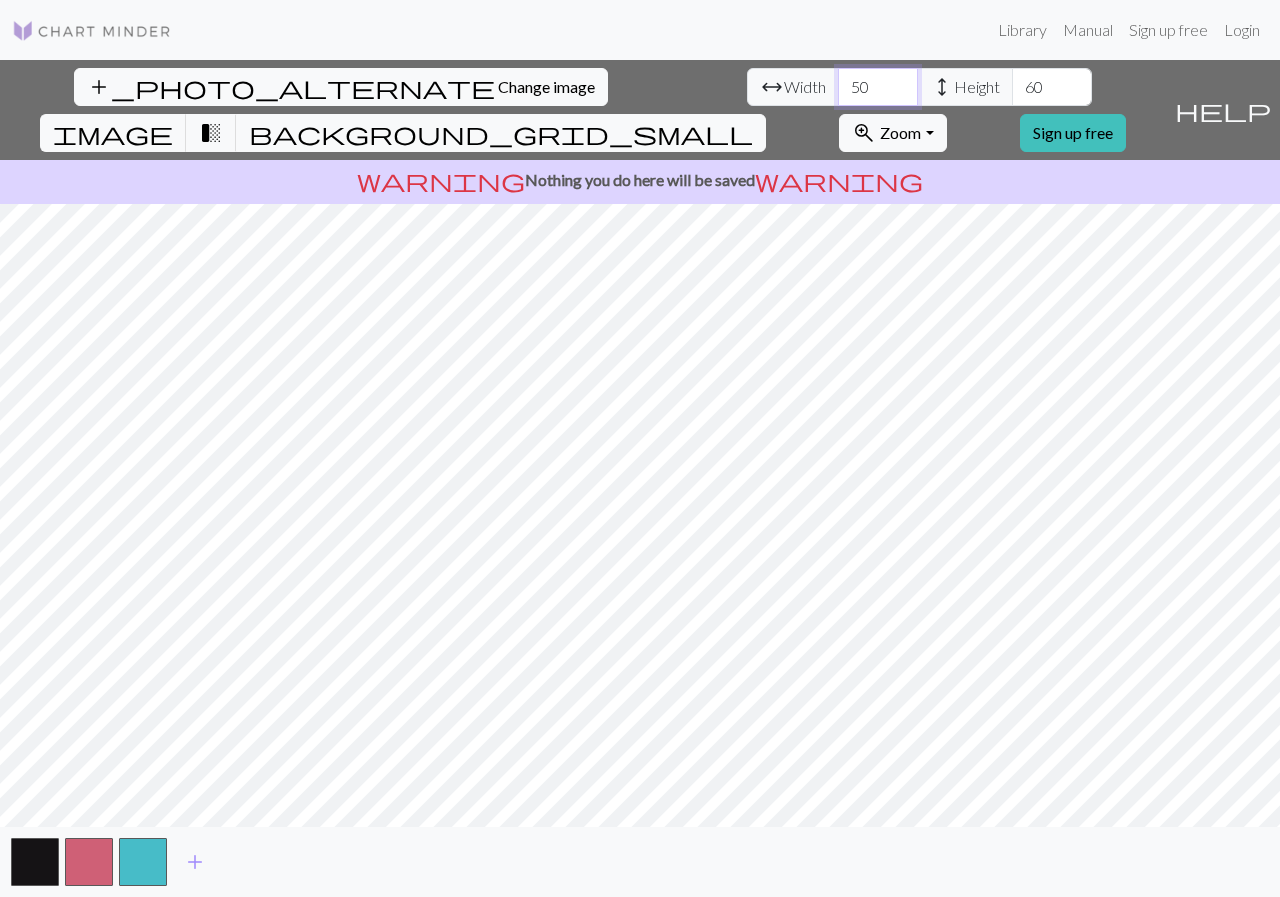 type on "50" 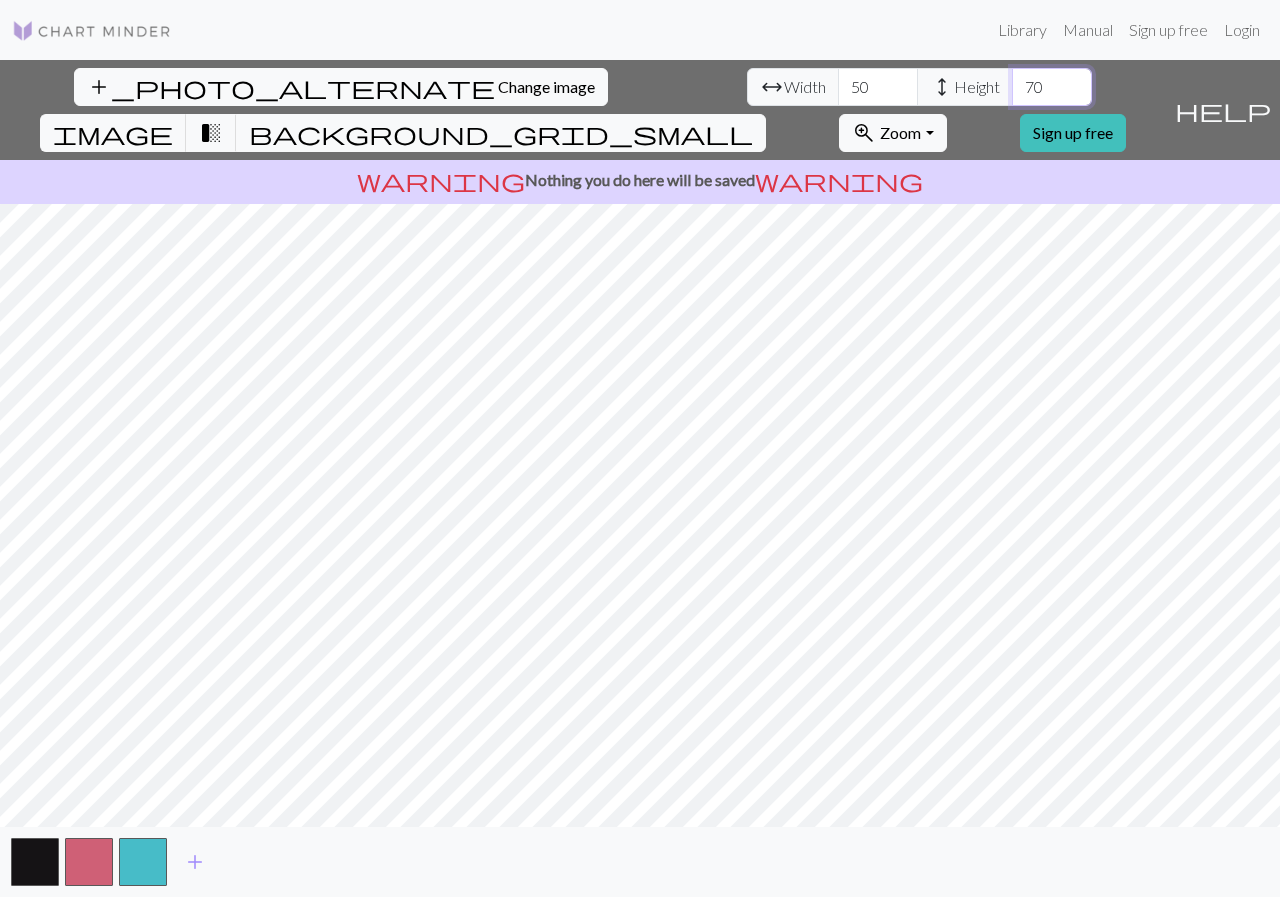 type on "70" 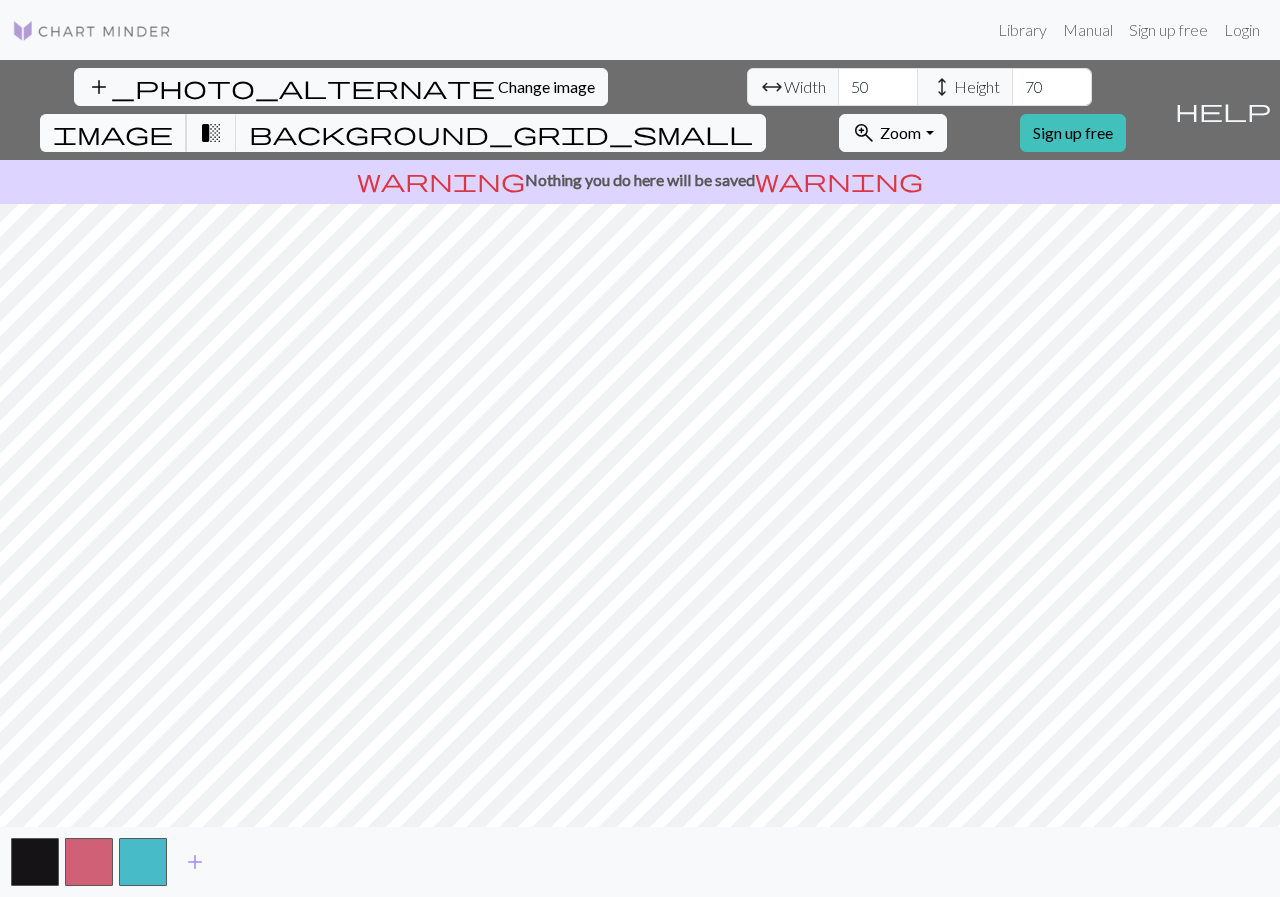 click on "image" at bounding box center (113, 133) 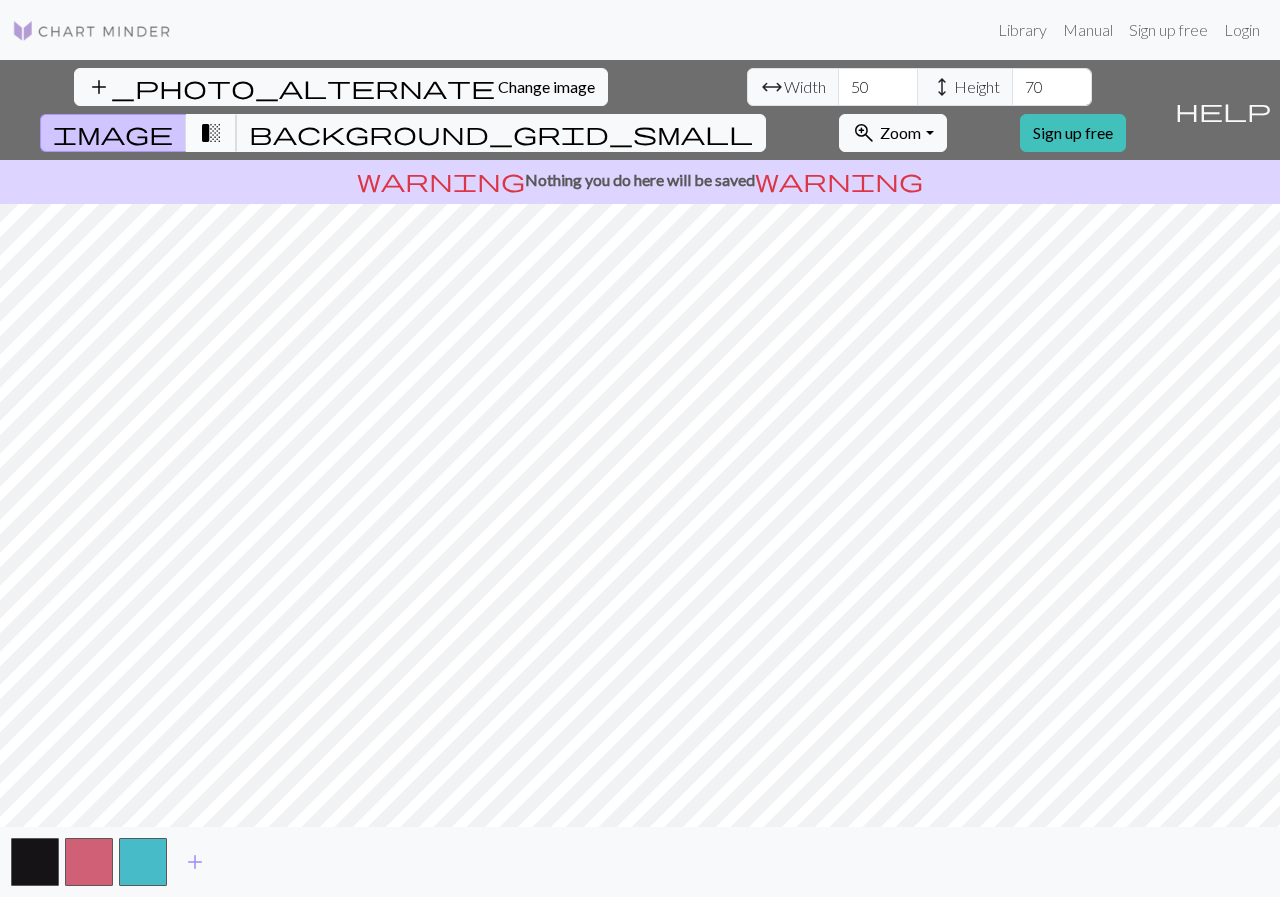 click on "transition_fade" at bounding box center (211, 133) 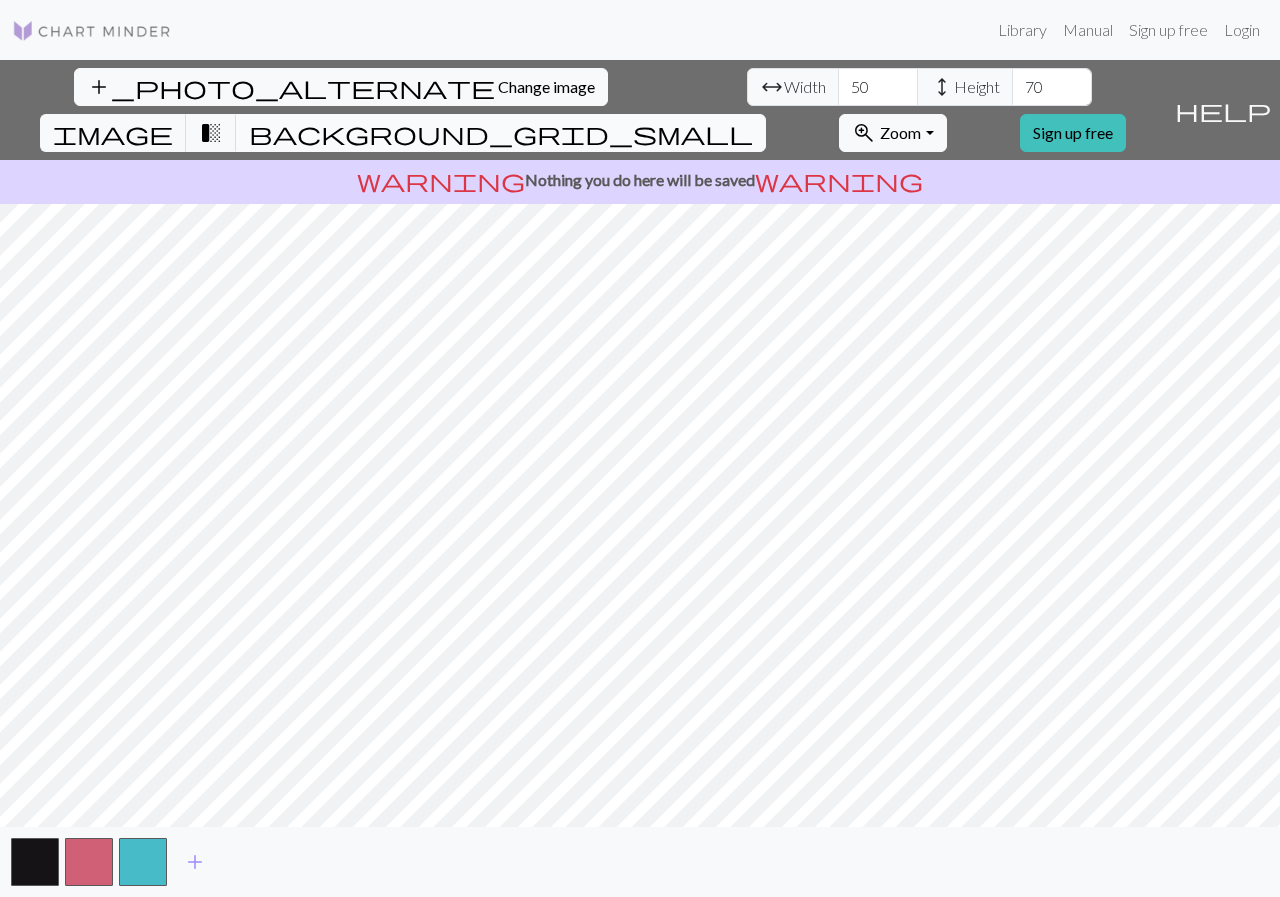 click on "background_grid_small" at bounding box center (501, 133) 